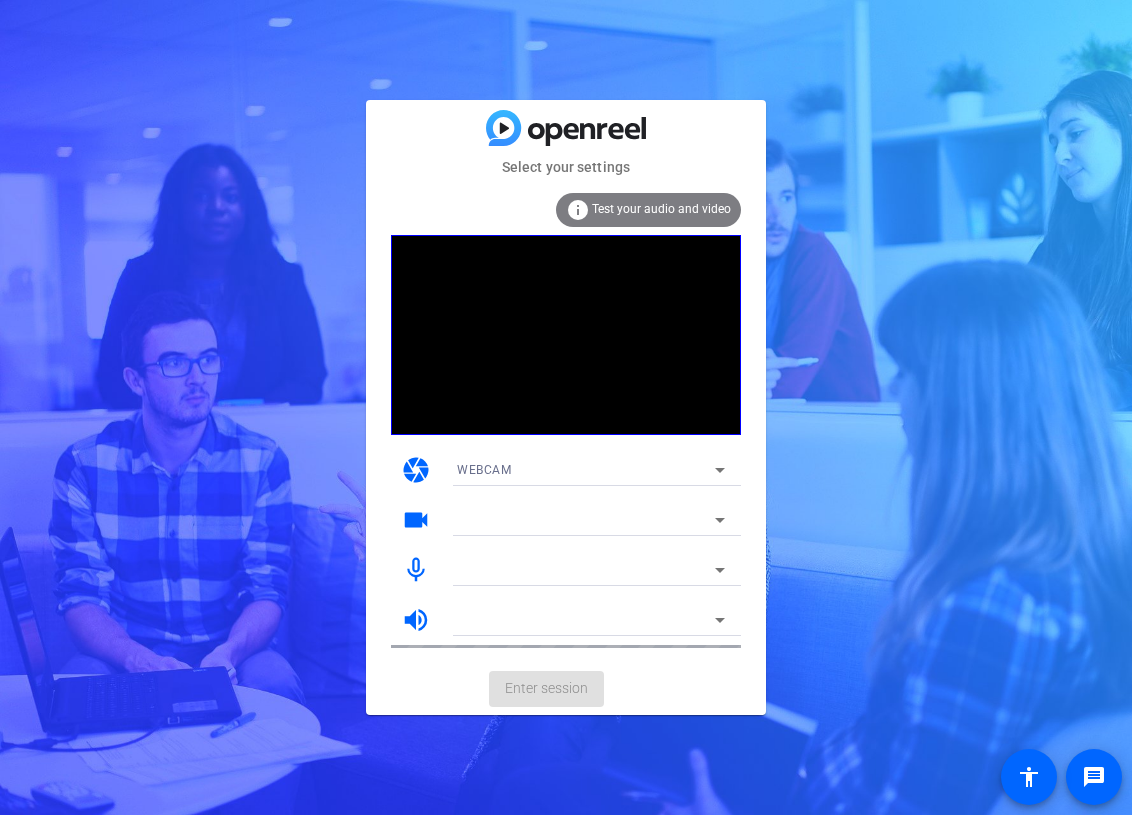 scroll, scrollTop: 0, scrollLeft: 0, axis: both 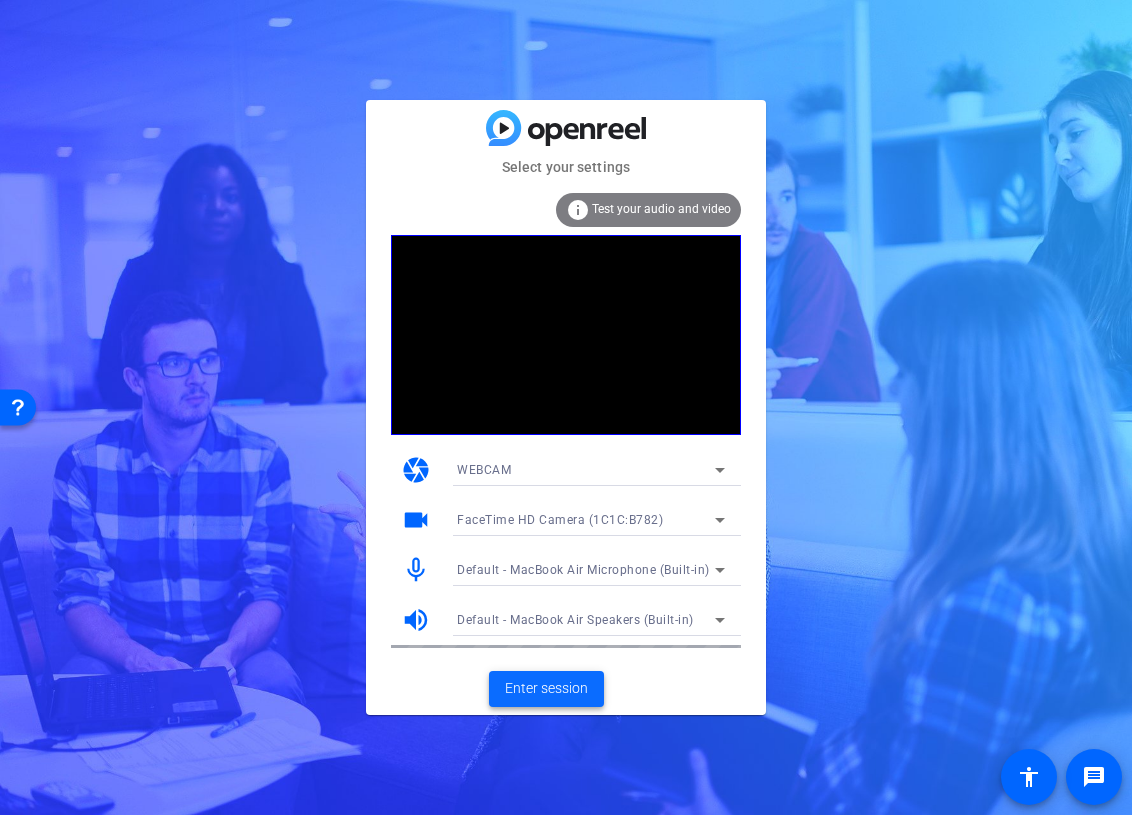 click on "Enter session" 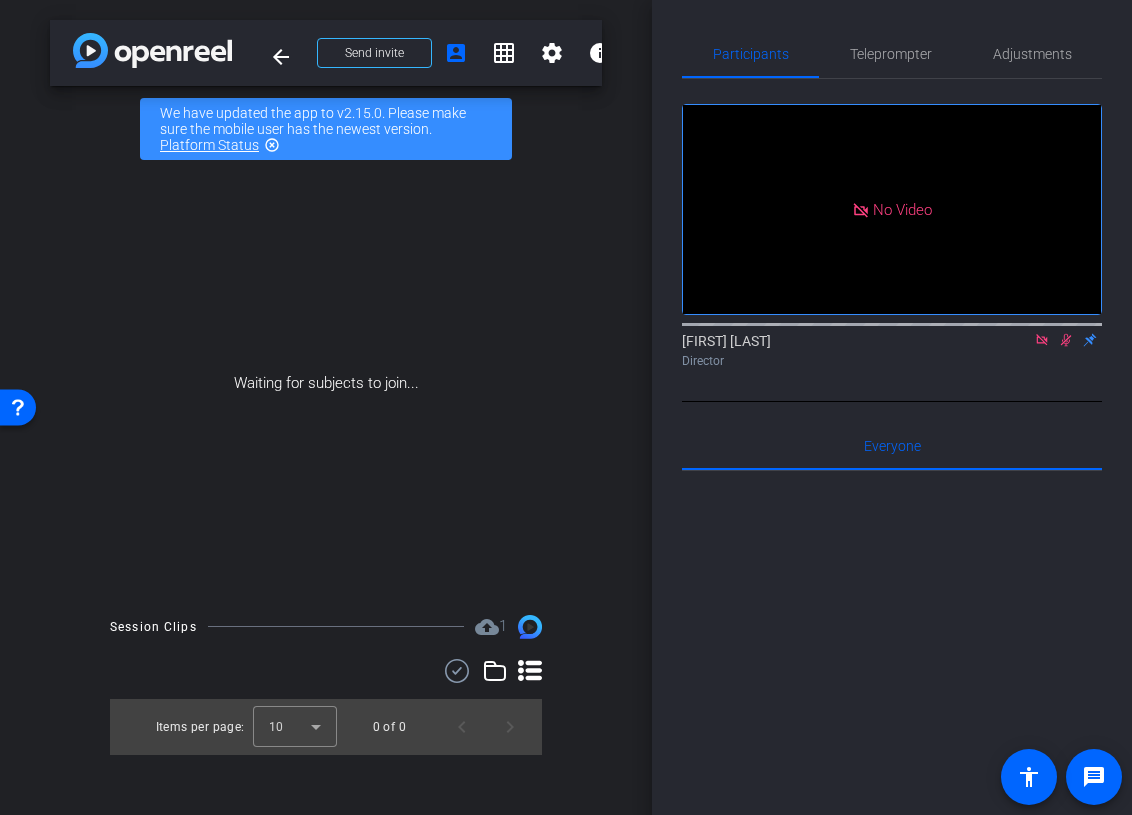 click 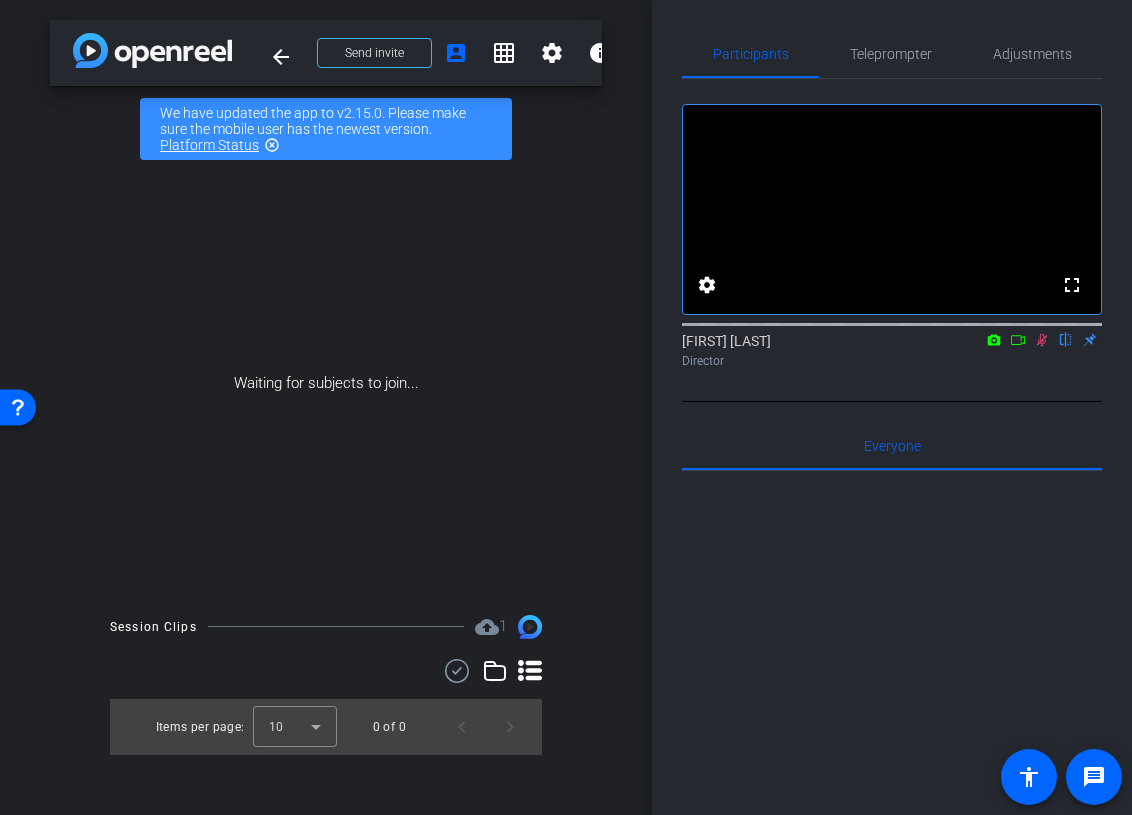 click 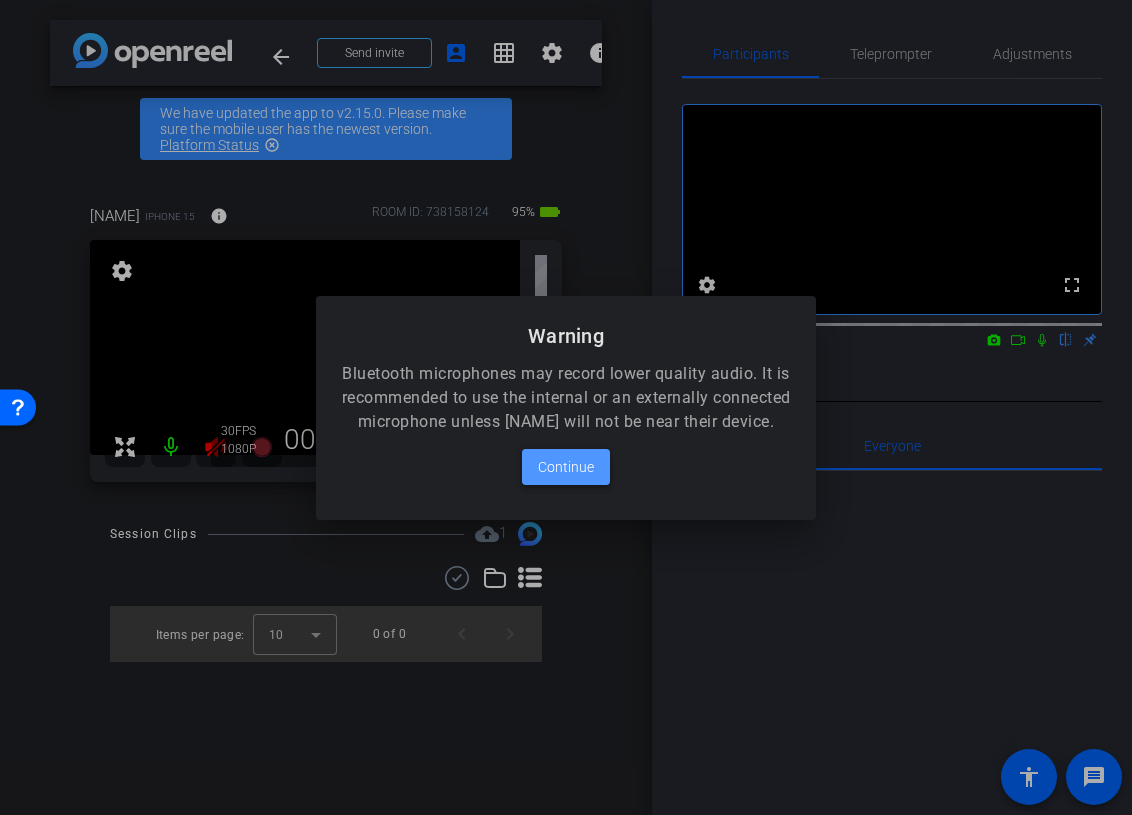 click on "Continue" at bounding box center [566, 467] 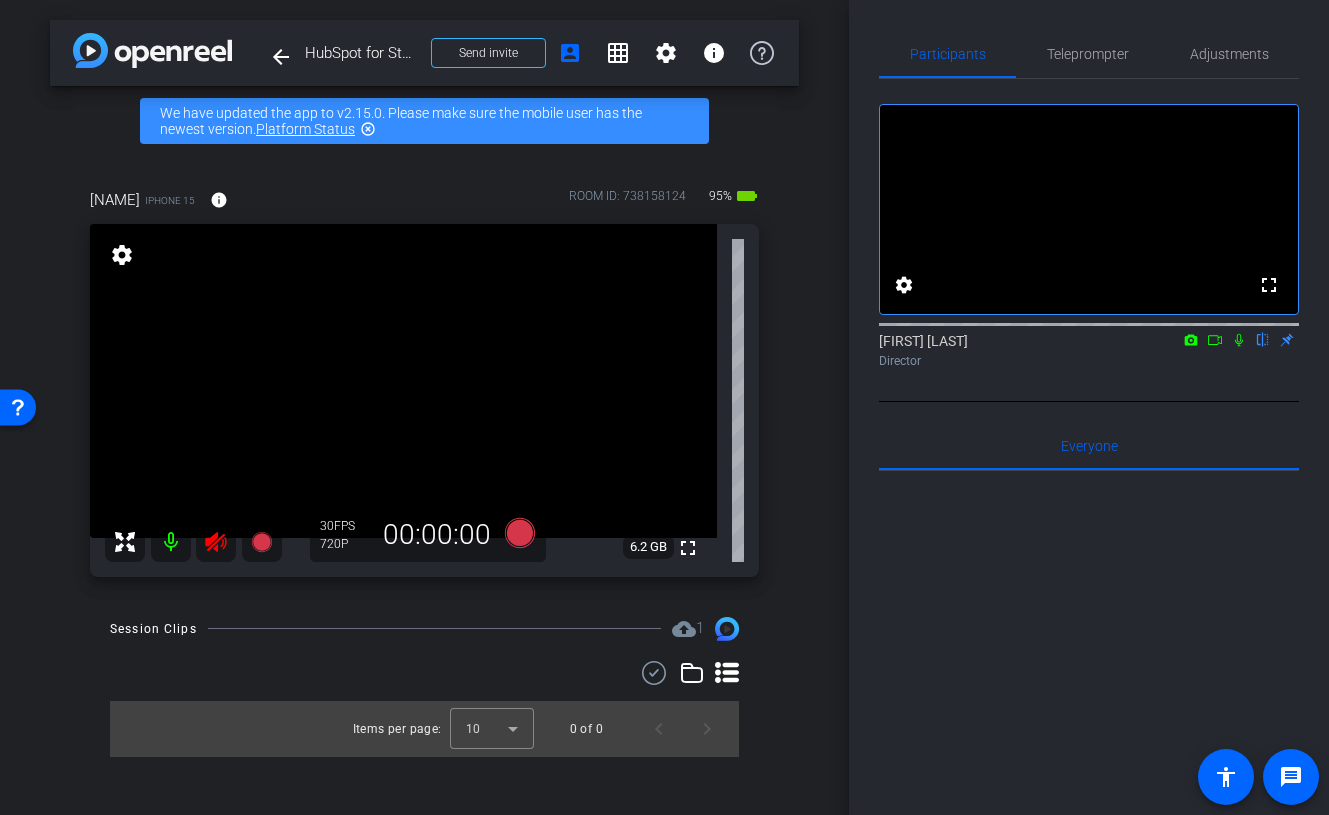 click 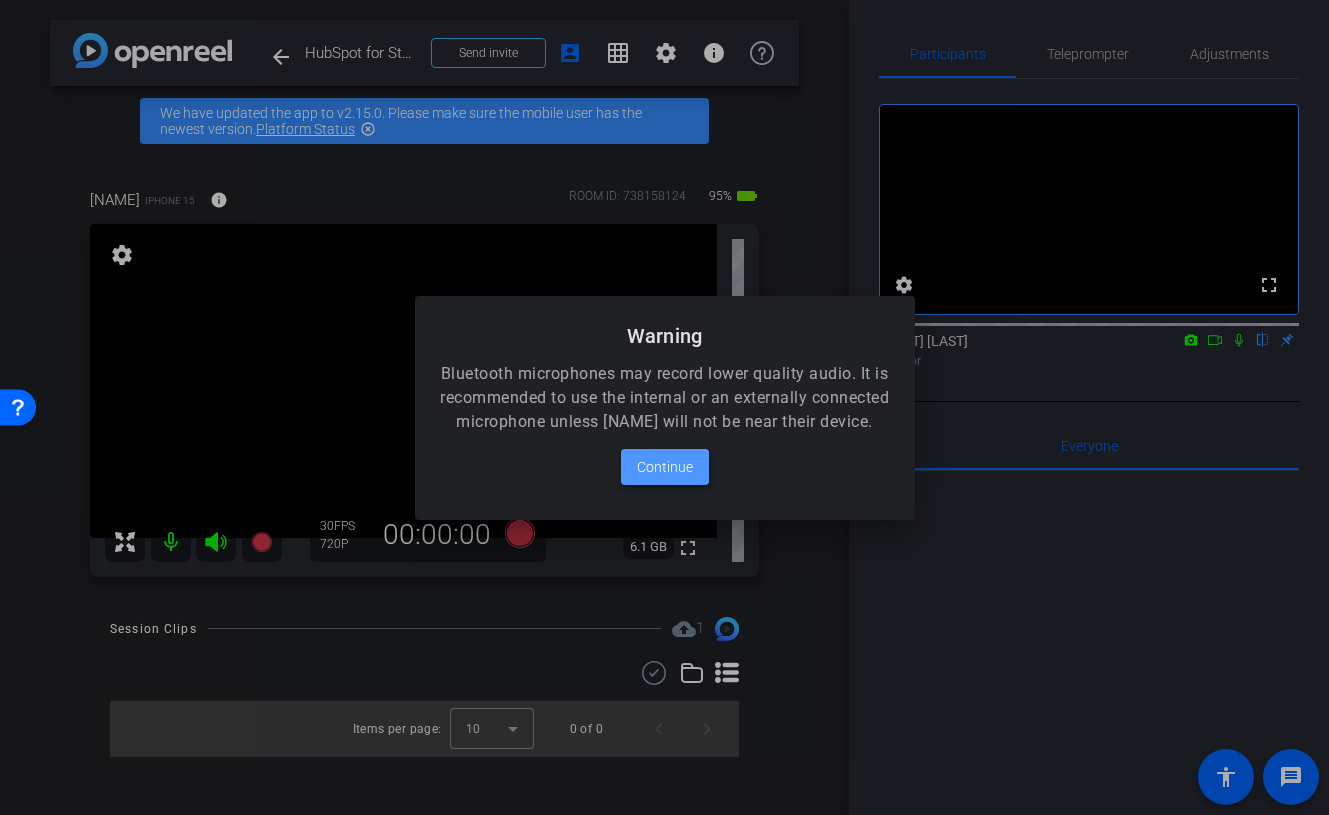 click on "Continue" at bounding box center [665, 467] 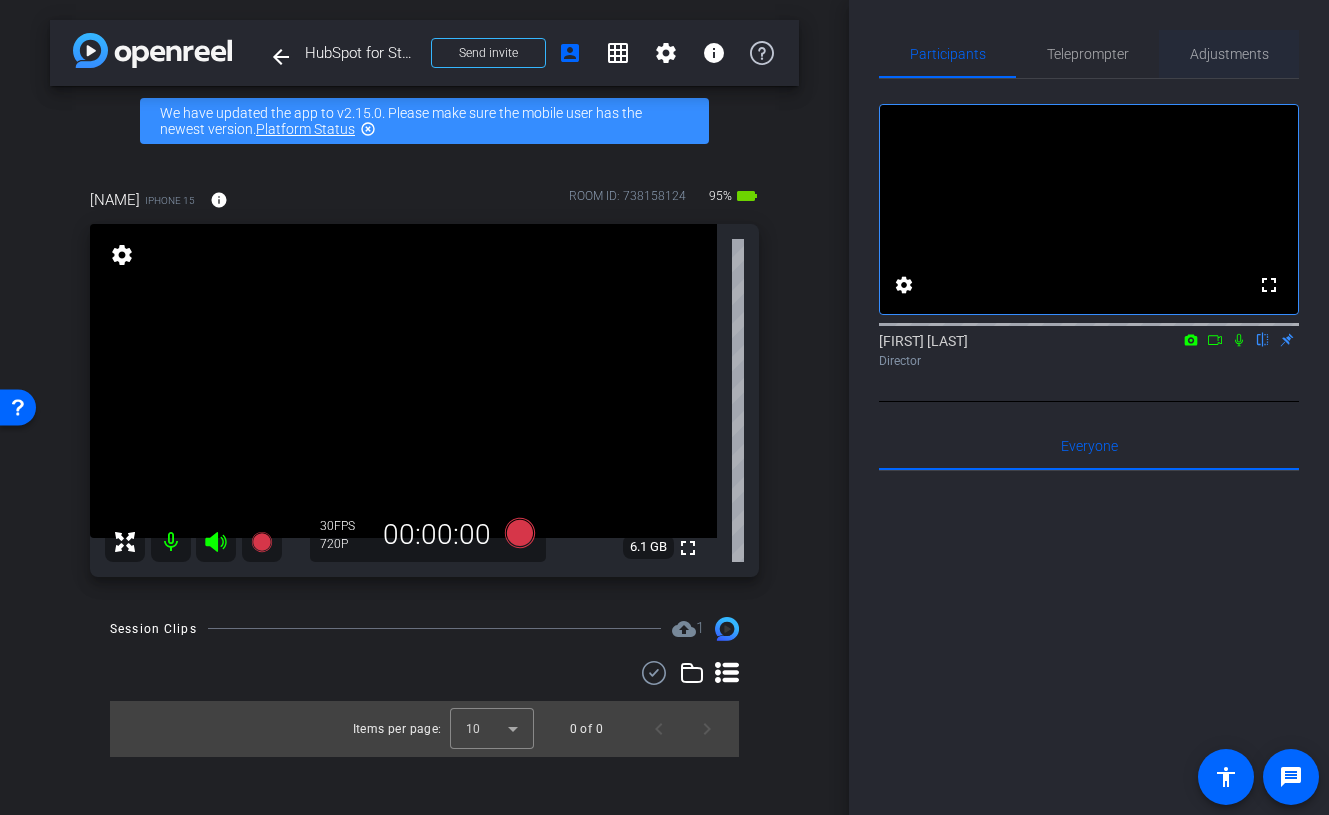 click on "Adjustments" at bounding box center (1229, 54) 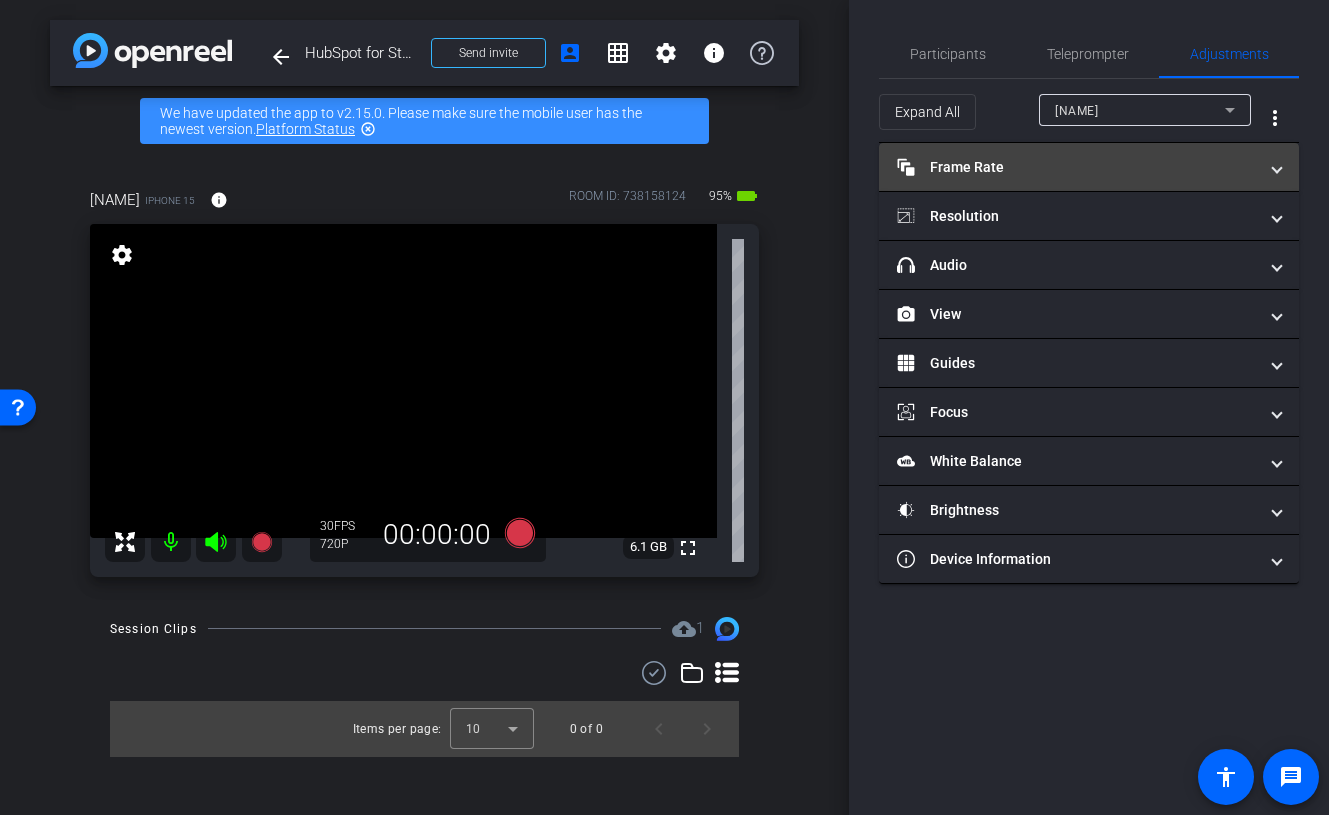 click on "Frame Rate
Frame Rate" at bounding box center [1077, 167] 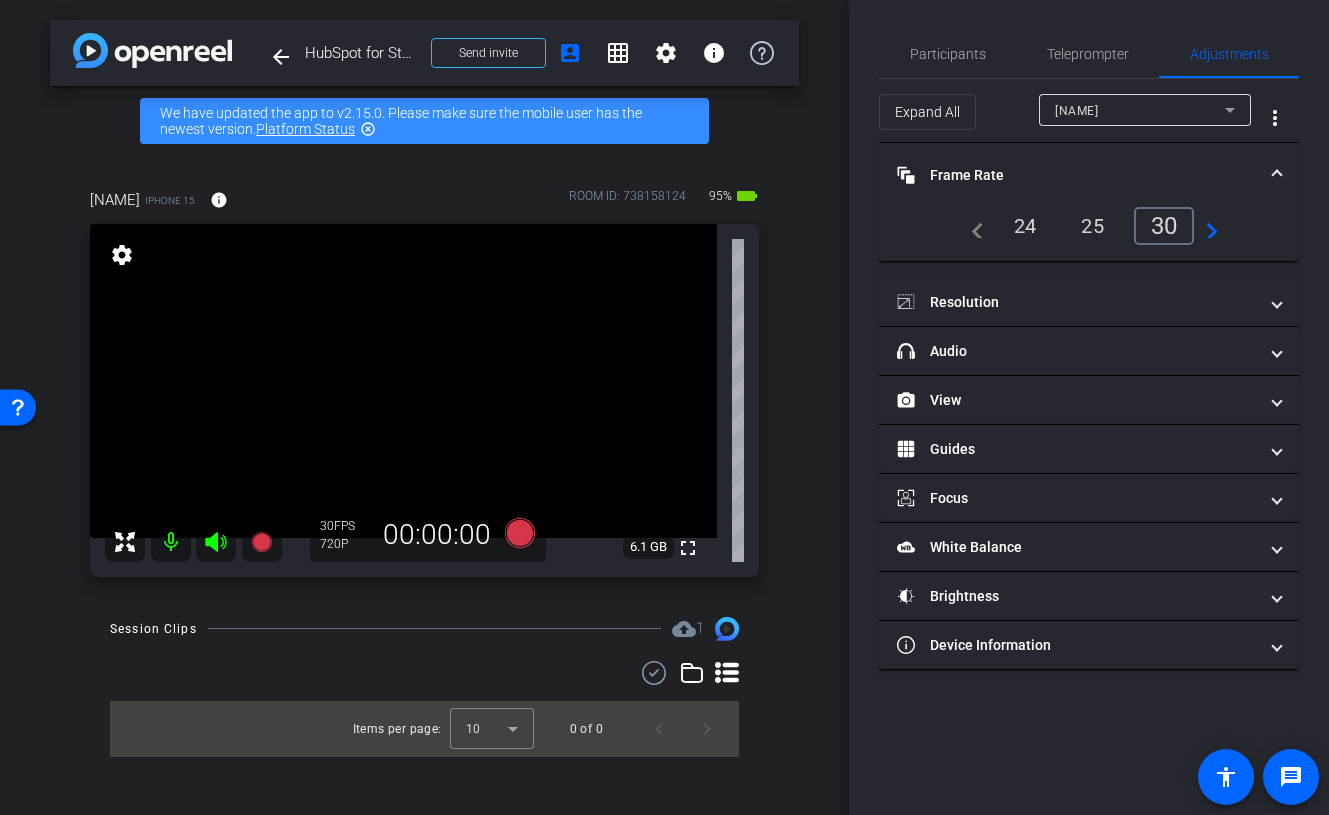 click on "24" at bounding box center (1025, 226) 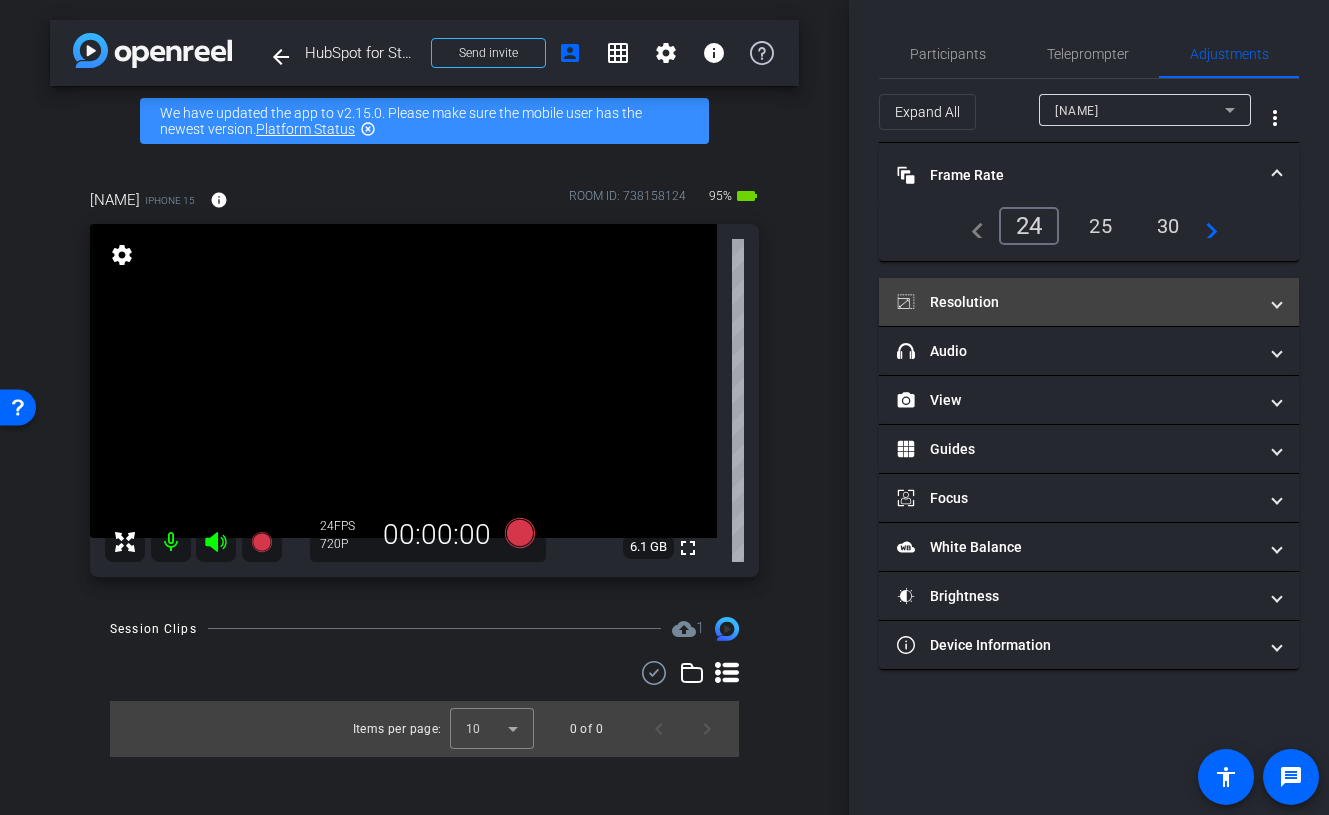 click on "Resolution" at bounding box center [1077, 302] 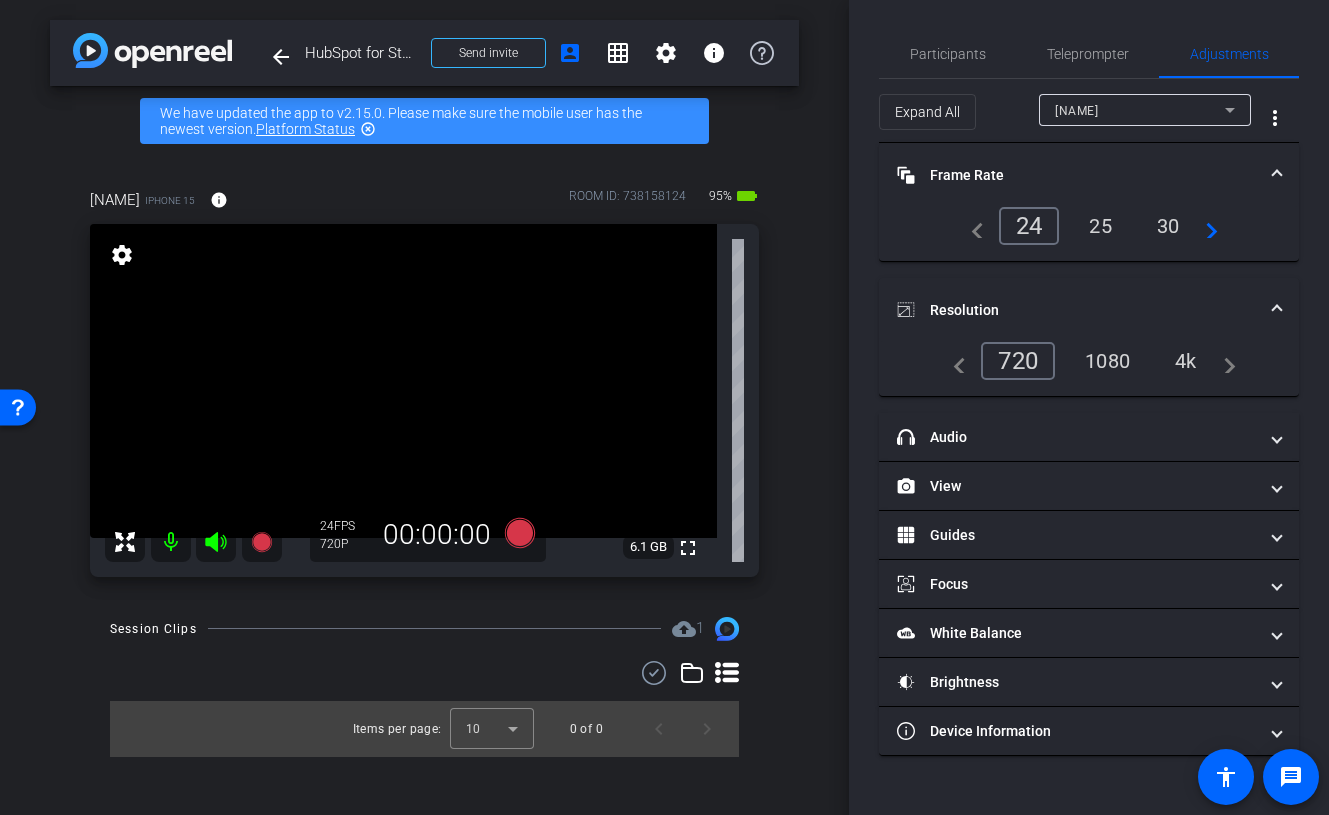 click on "1080" at bounding box center [1107, 361] 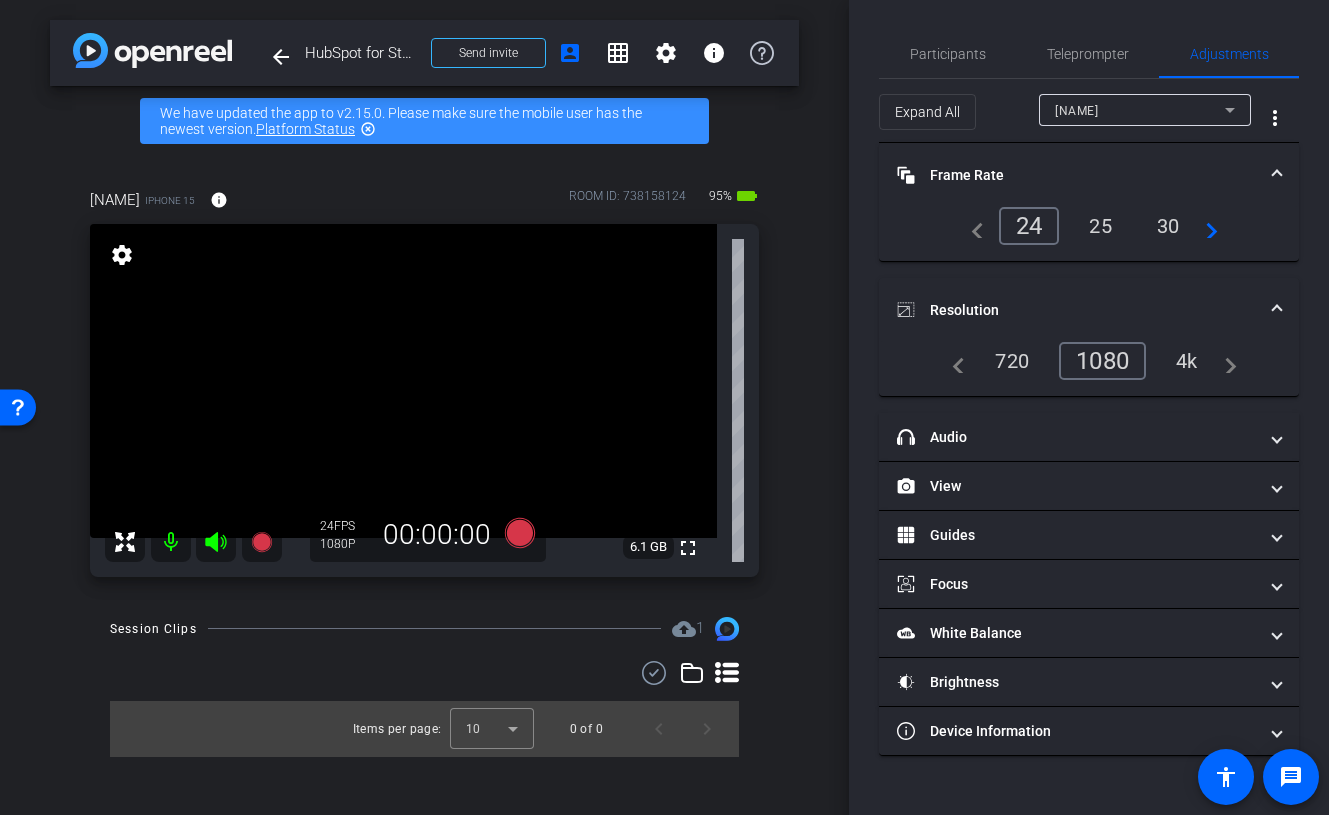 click on "Resolution" at bounding box center (1077, 310) 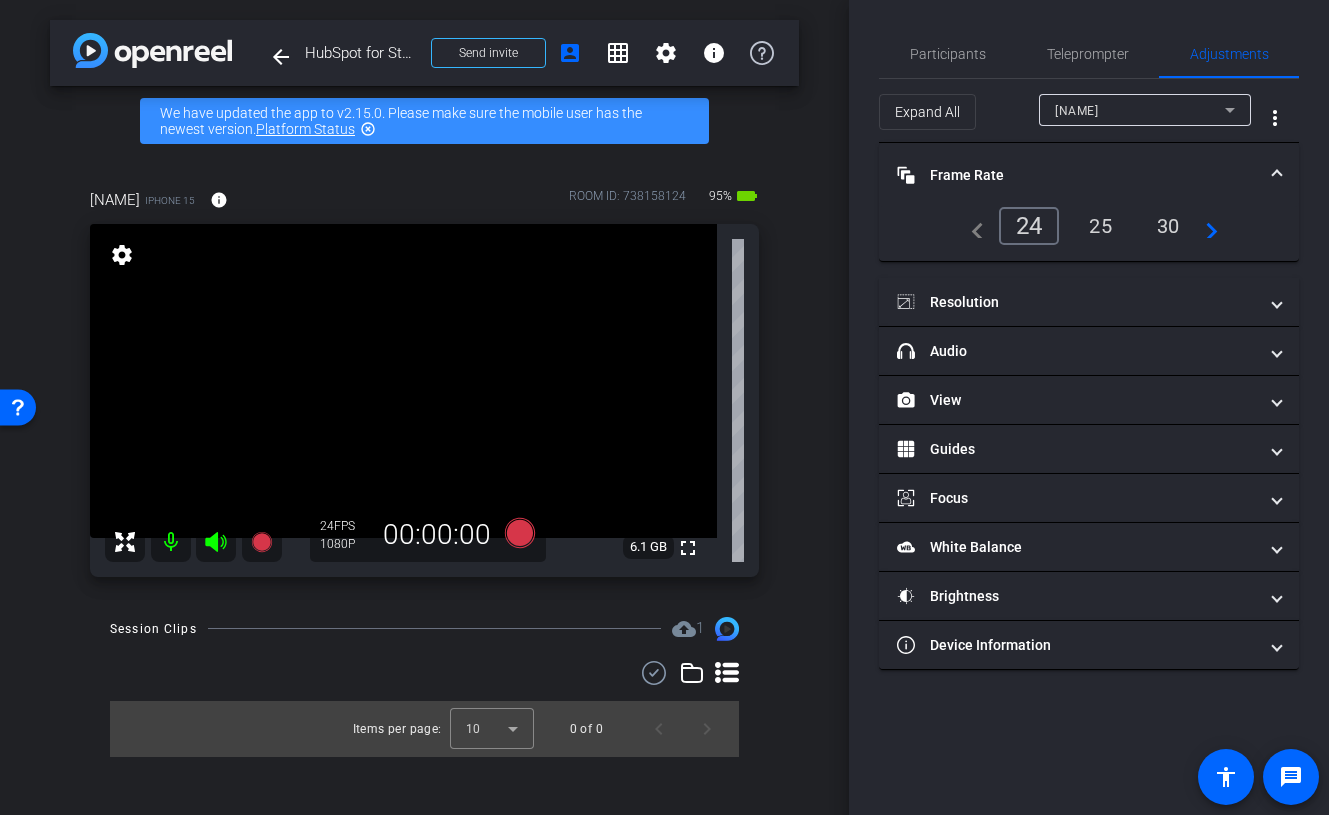 click on "Frame Rate
Frame Rate" at bounding box center [1077, 175] 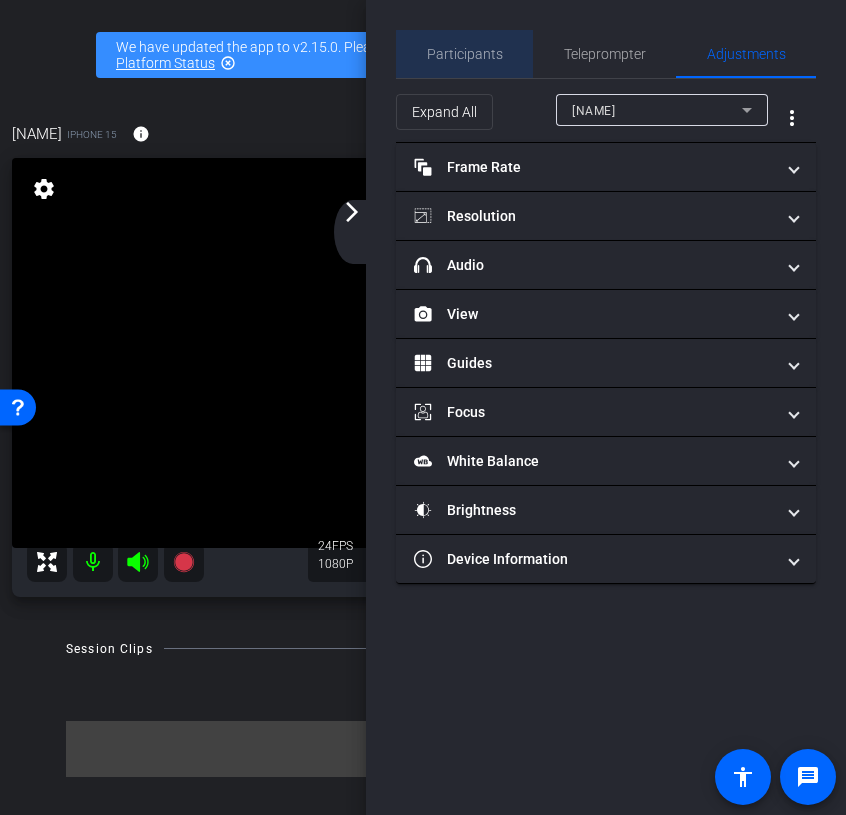 click on "Participants" at bounding box center [465, 54] 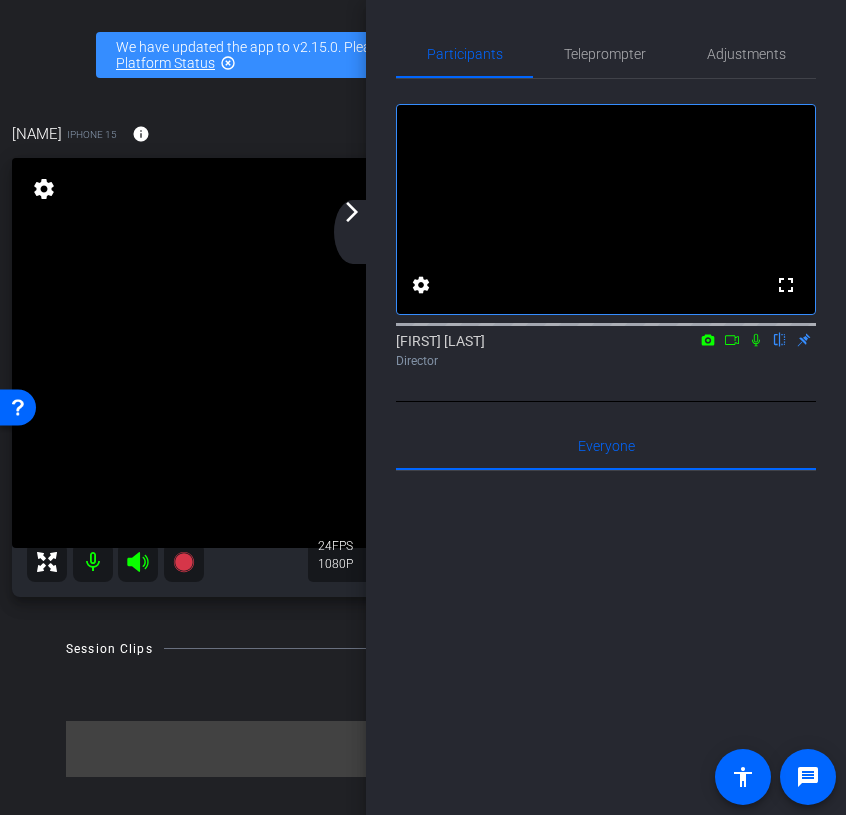 click on "arrow_forward_ios" 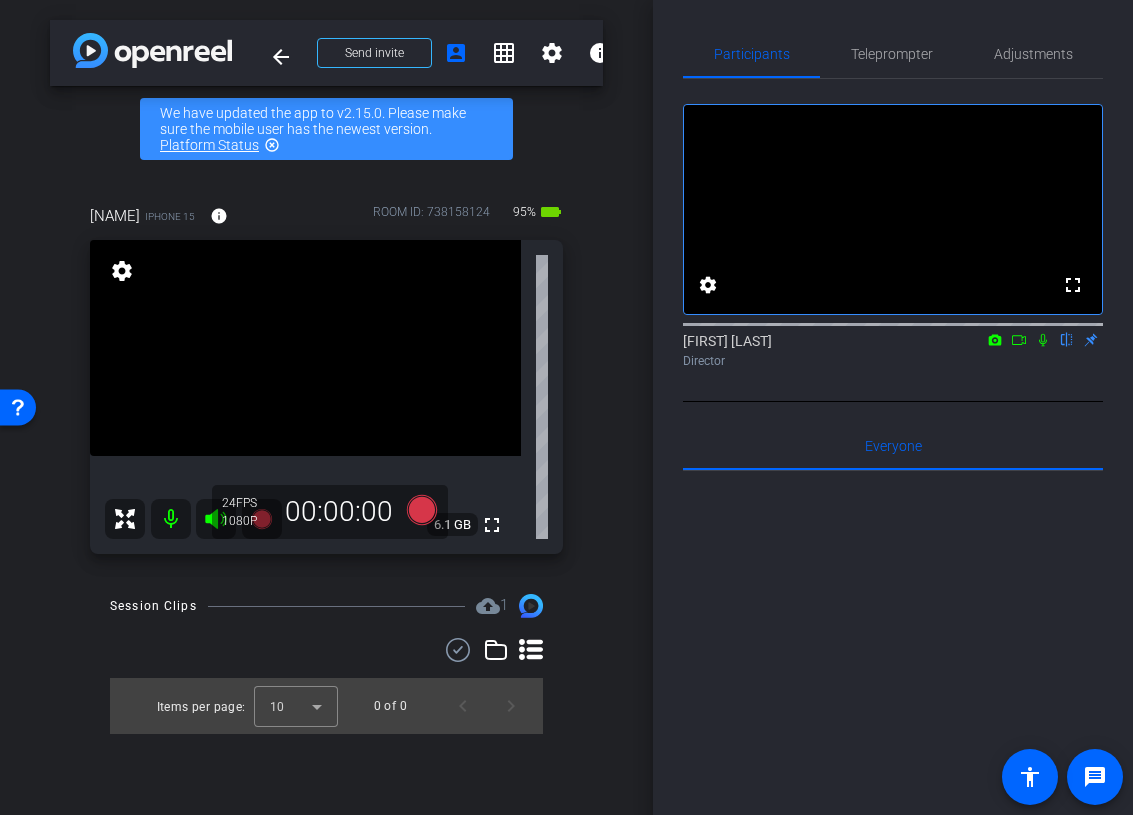 click 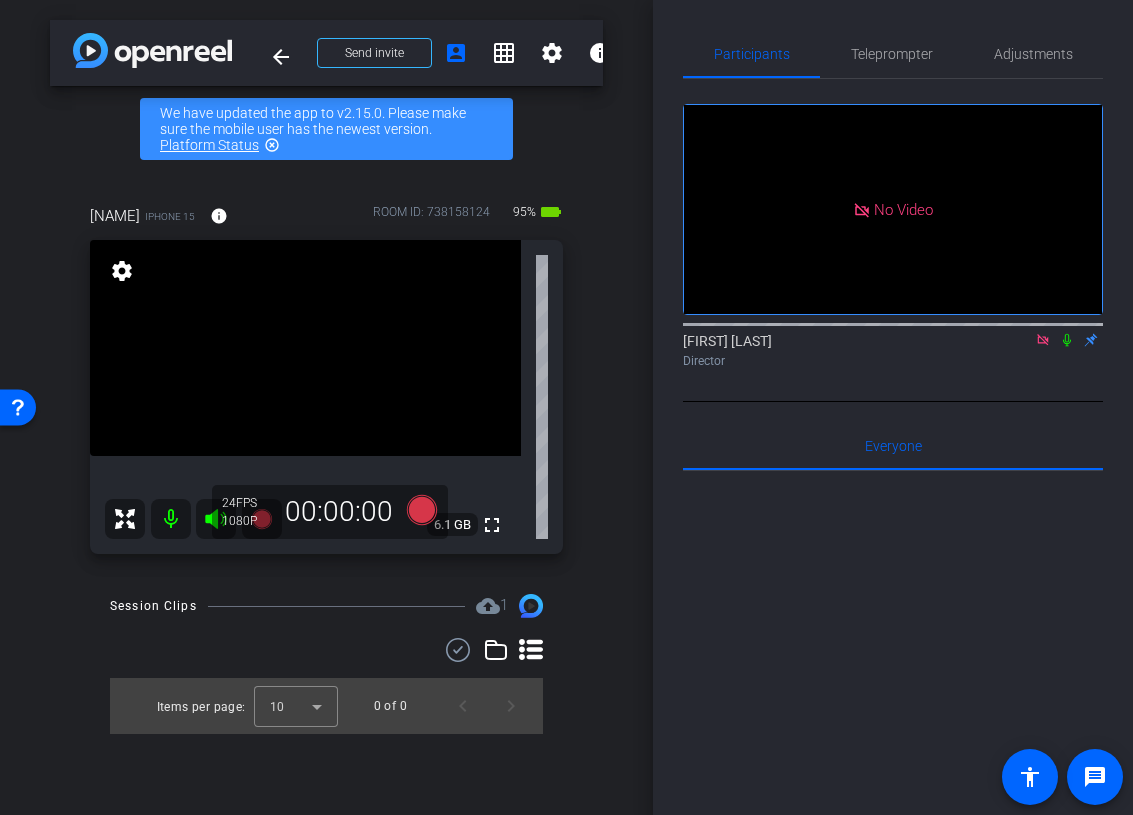 click 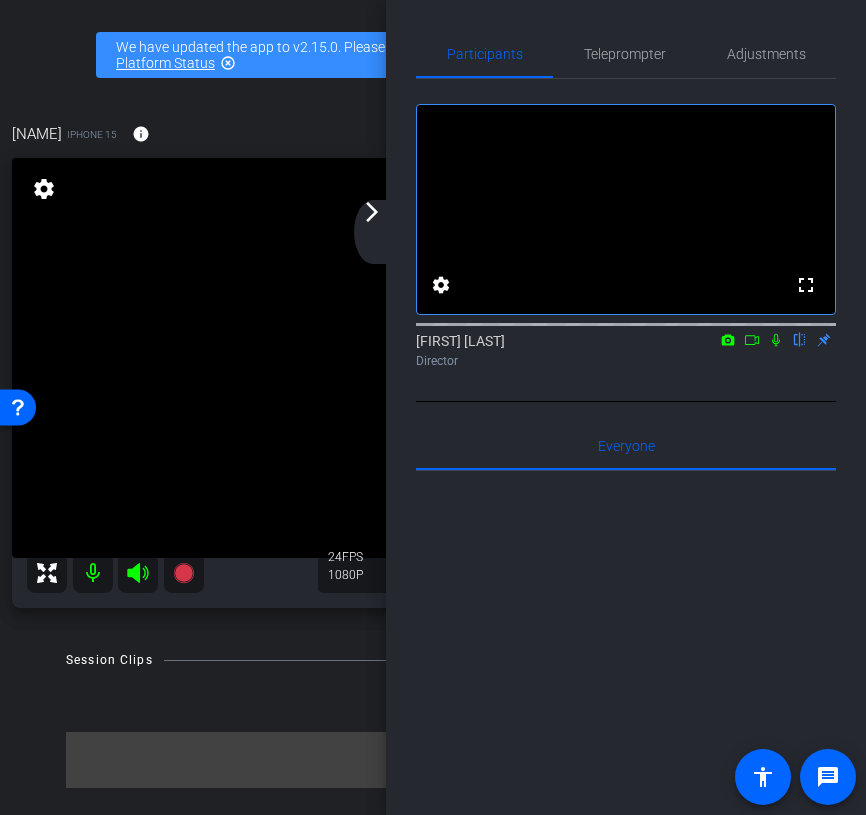 click on "arrow_back_ios_new arrow_forward_ios" 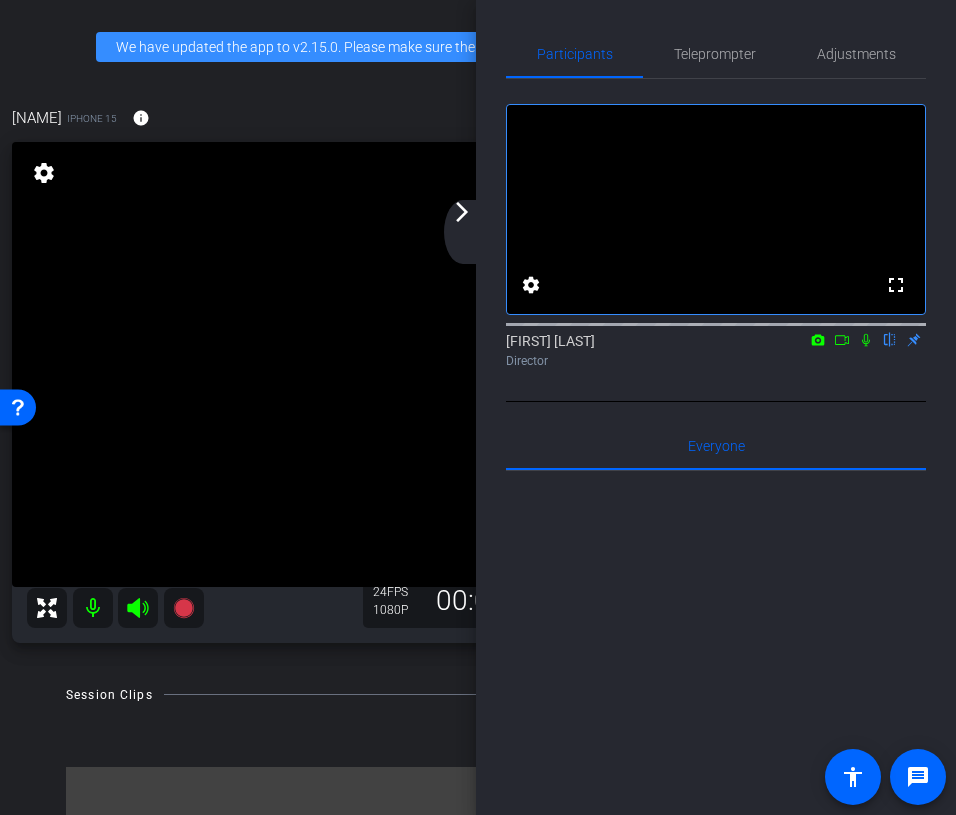 click on "arrow_back_ios_new arrow_forward_ios" 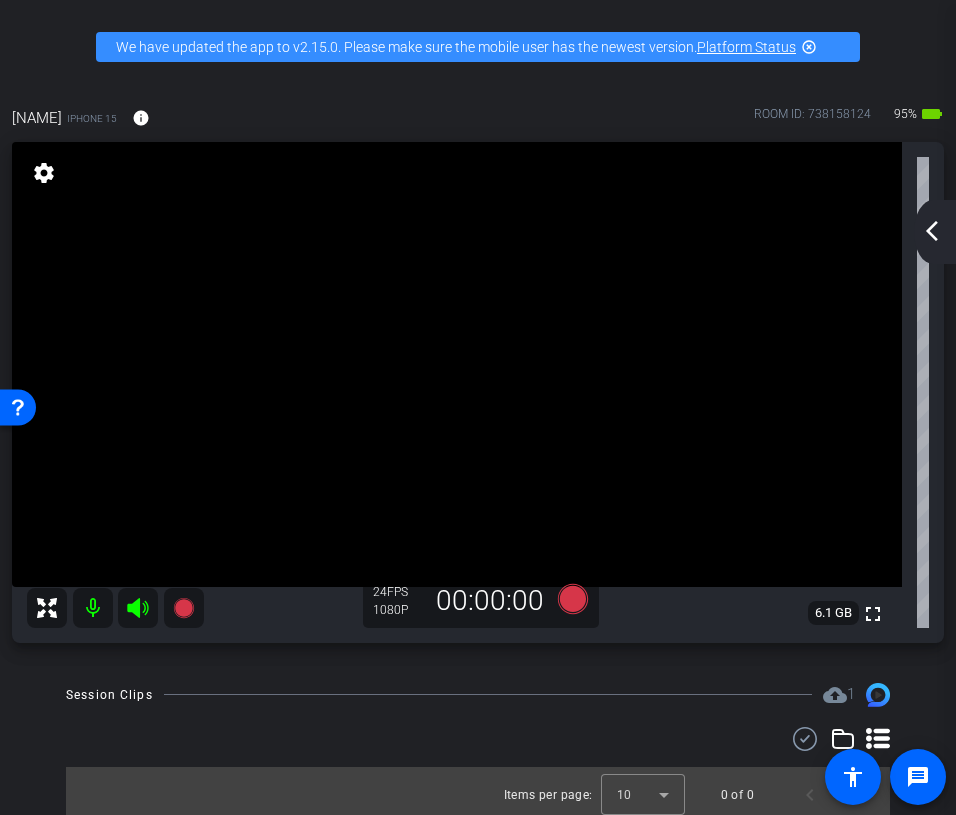 click on "arrow_back_ios_new" 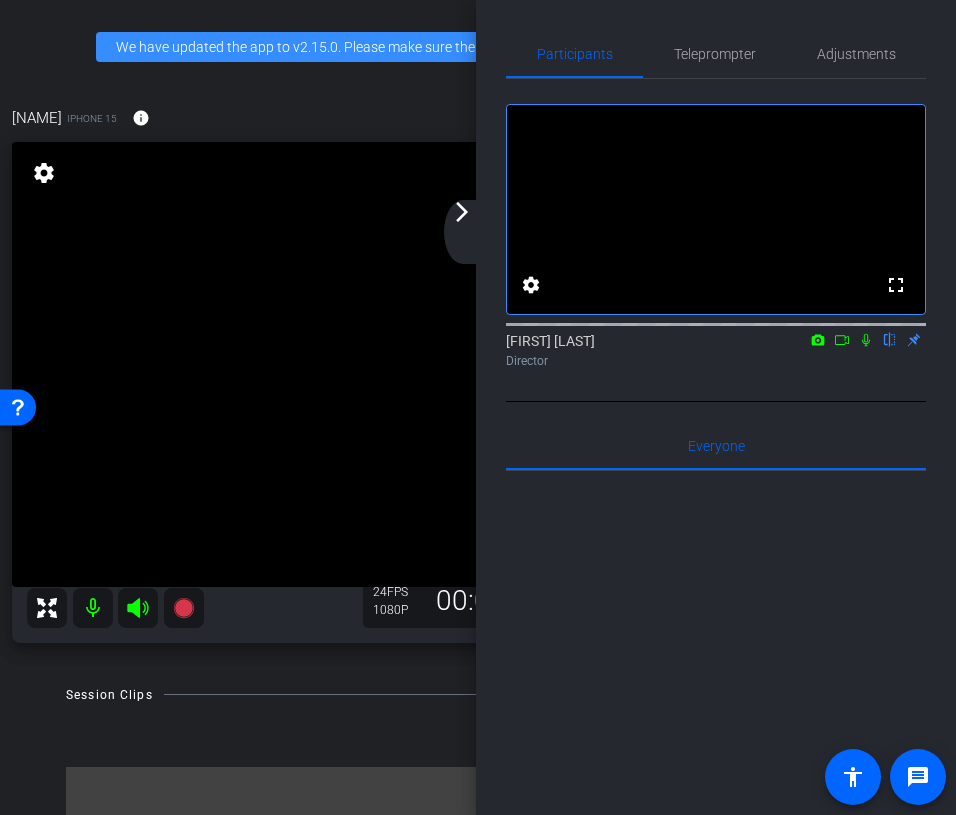 click 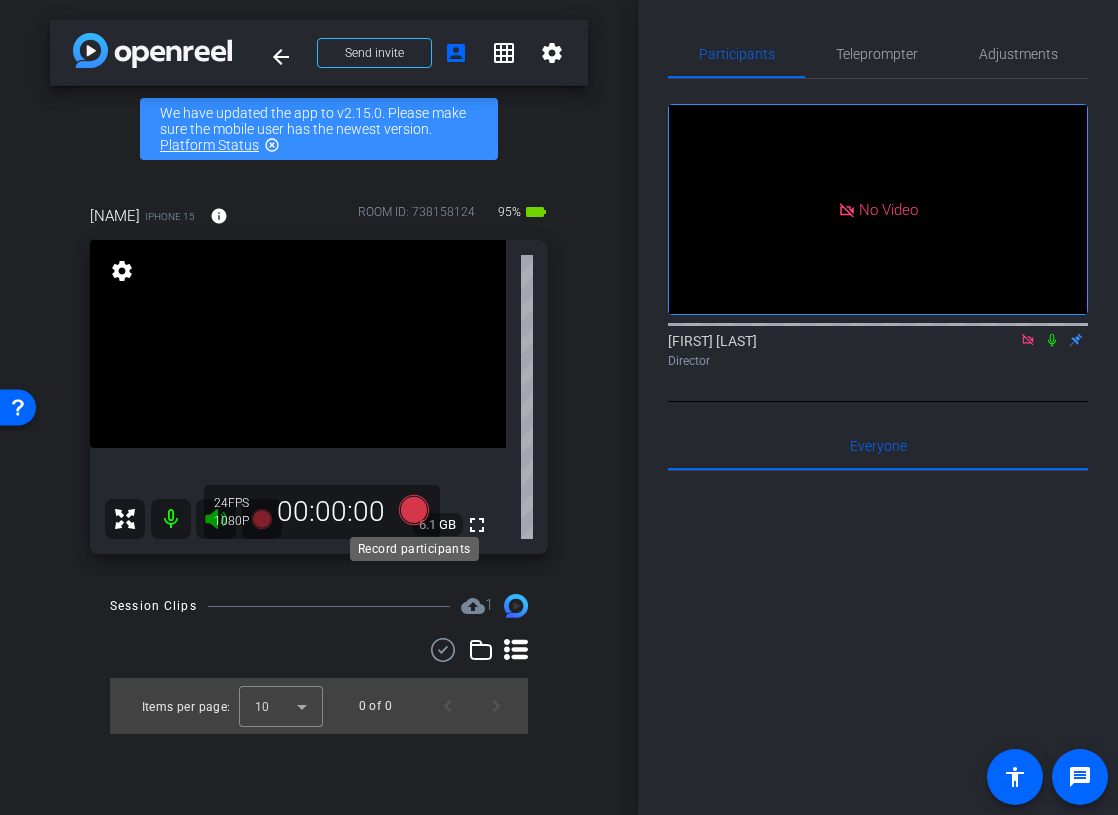 click 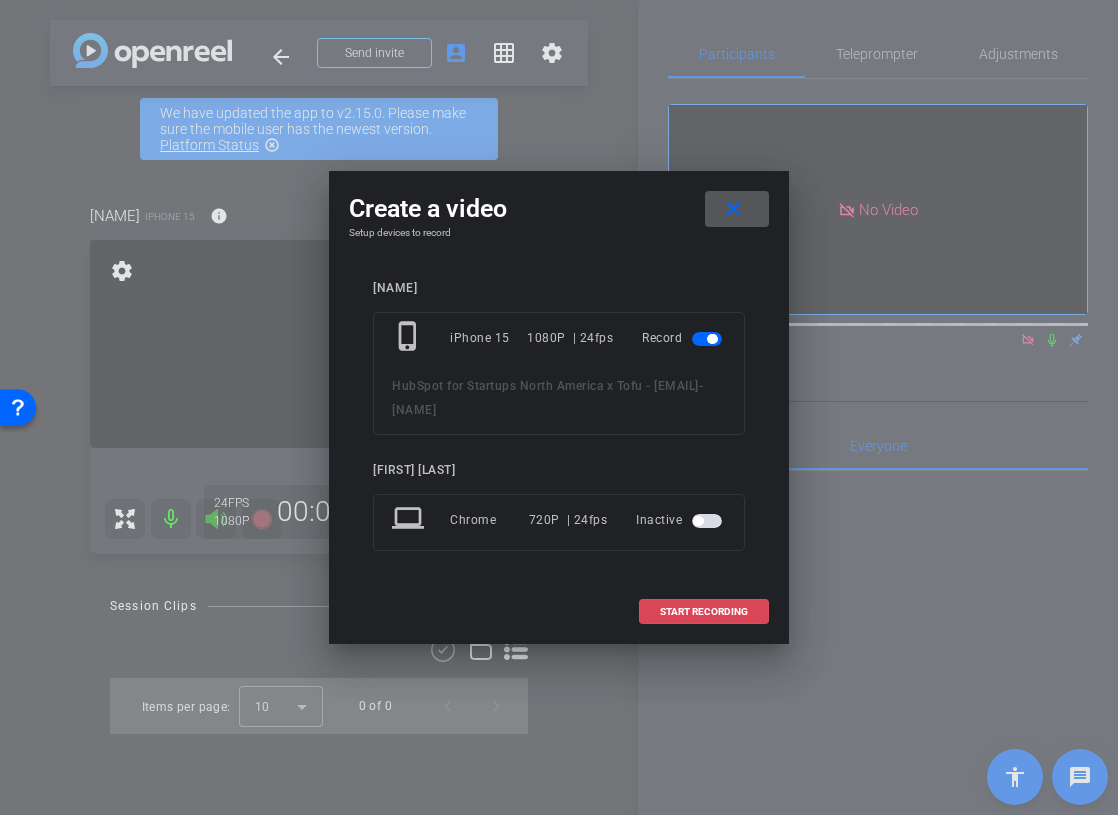 click at bounding box center [704, 612] 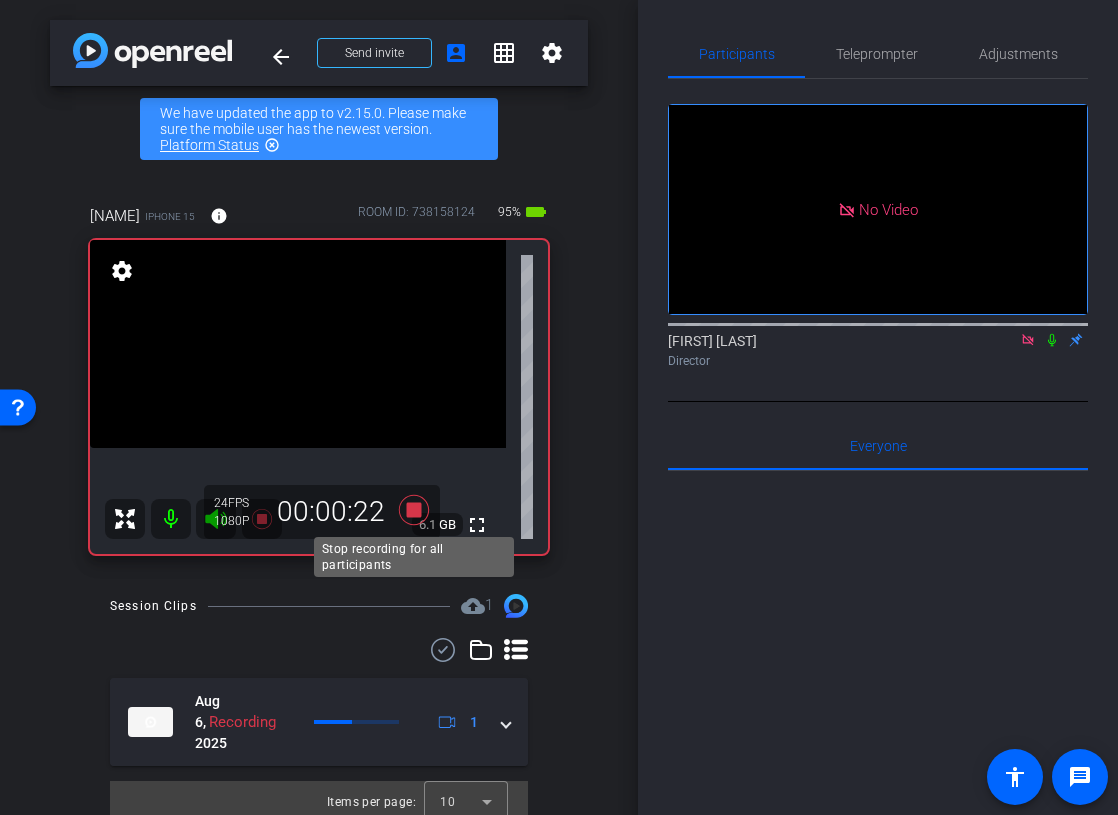 click 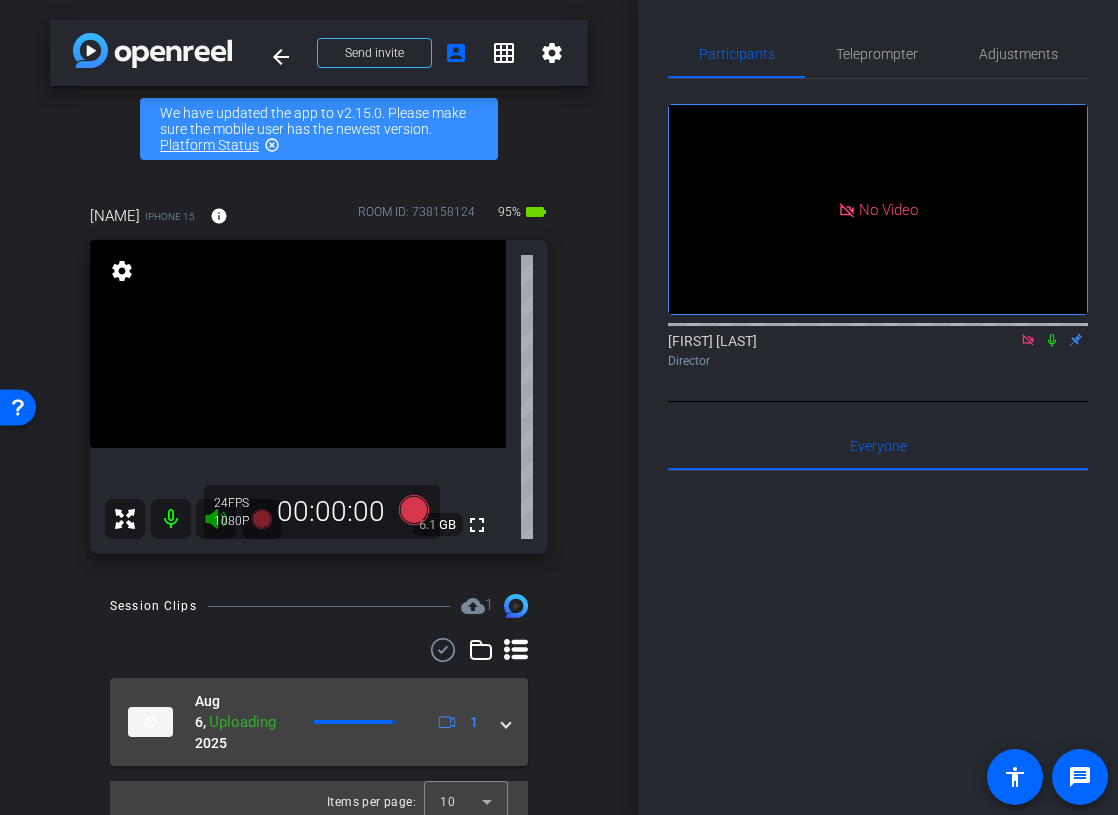 click on "[DATE]  Uploading
1" at bounding box center [319, 722] 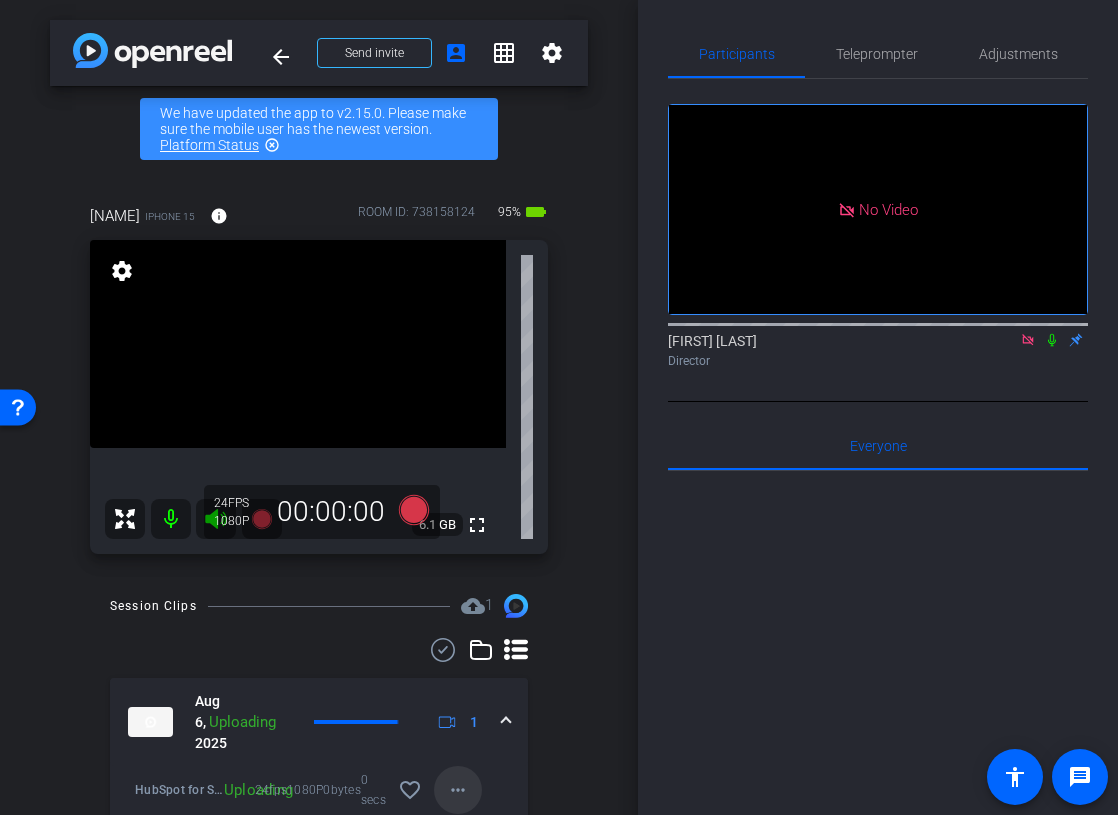 click on "more_horiz" at bounding box center (458, 790) 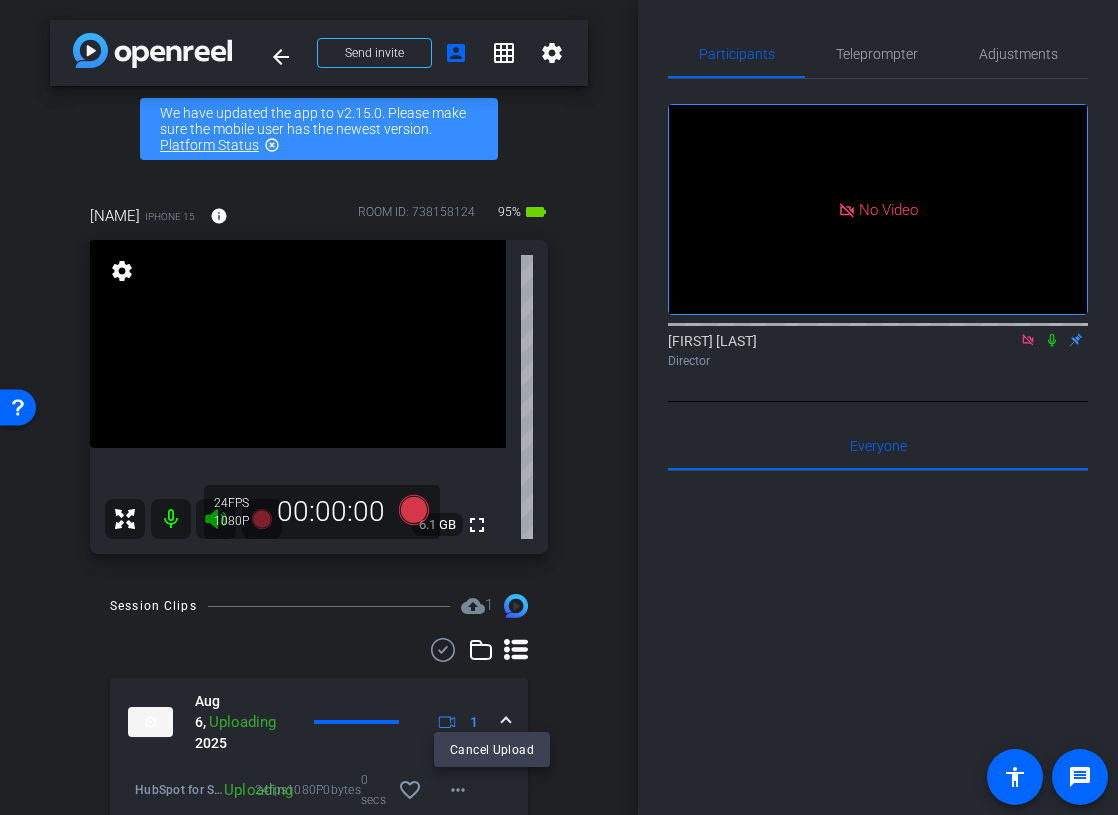 click at bounding box center [559, 407] 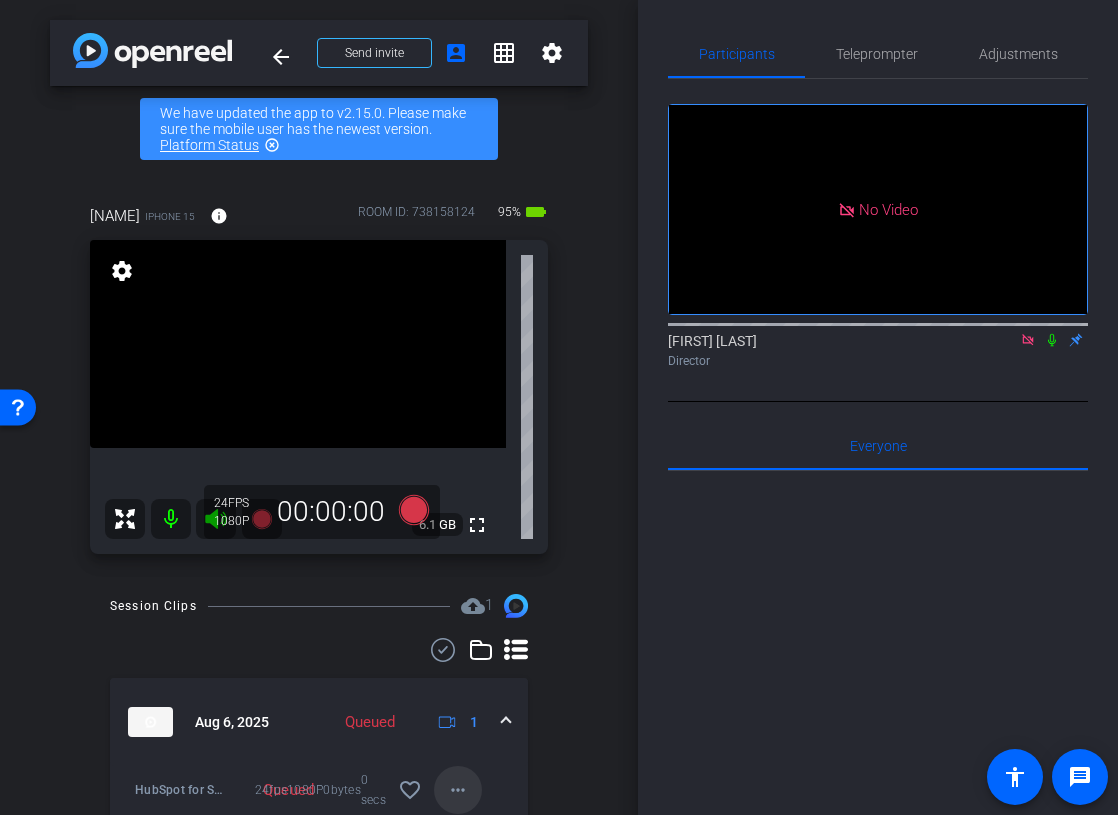 click on "more_horiz" at bounding box center [458, 790] 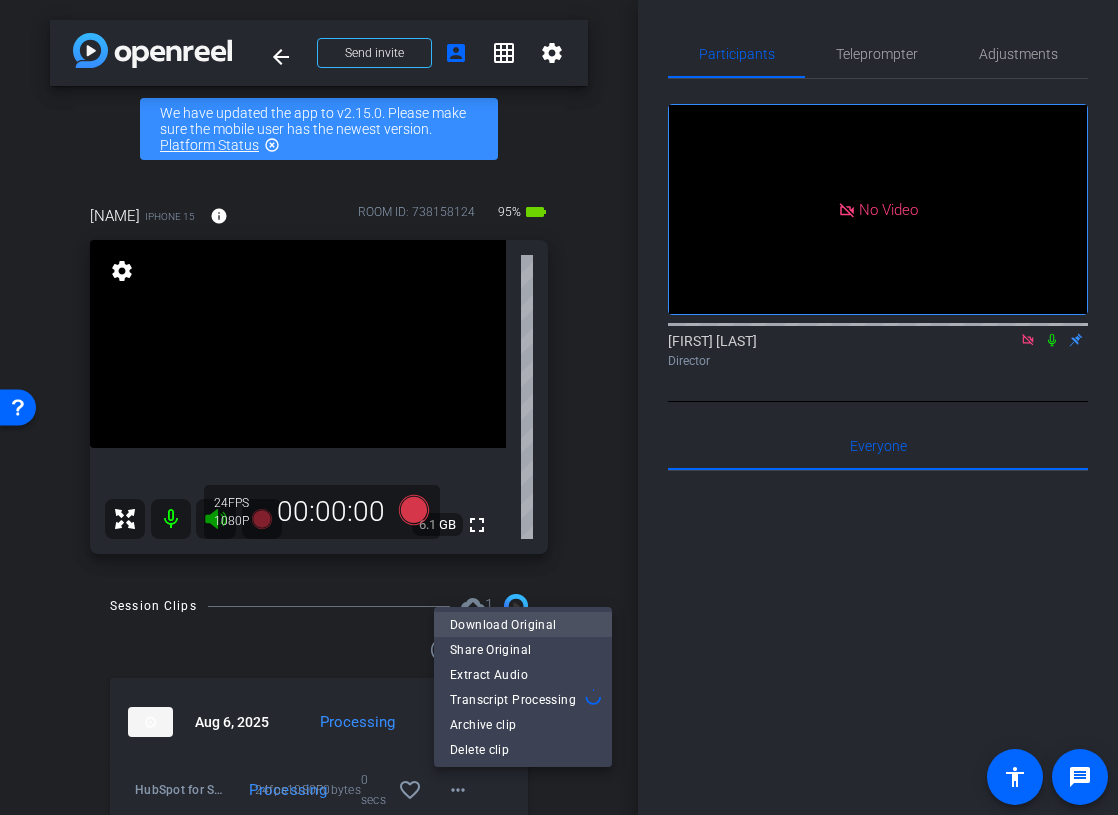 click on "Download Original" at bounding box center [523, 624] 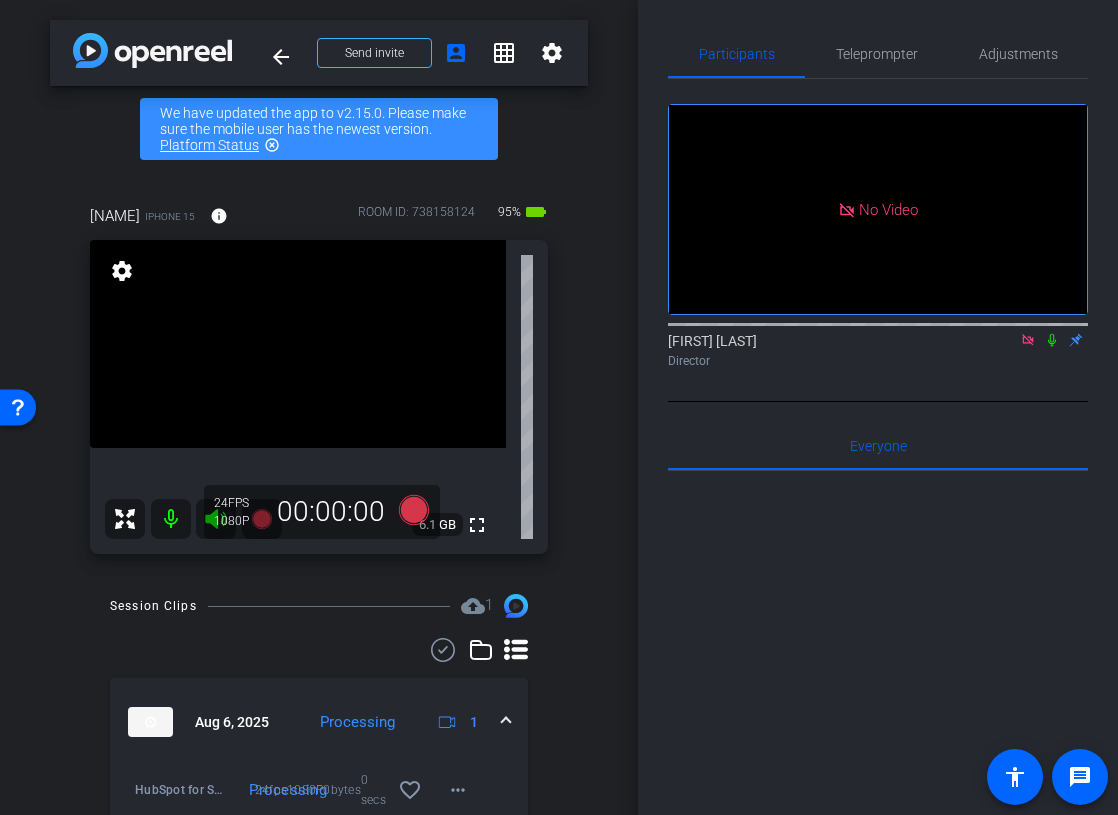 click 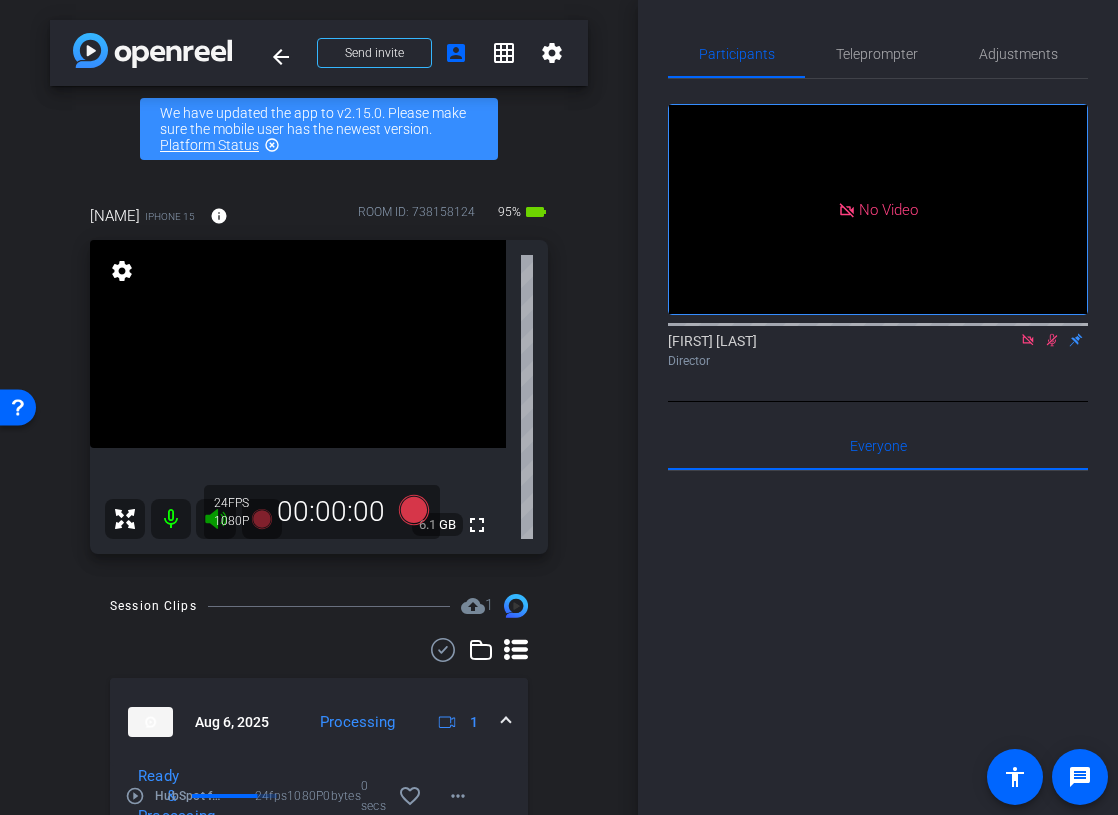 click 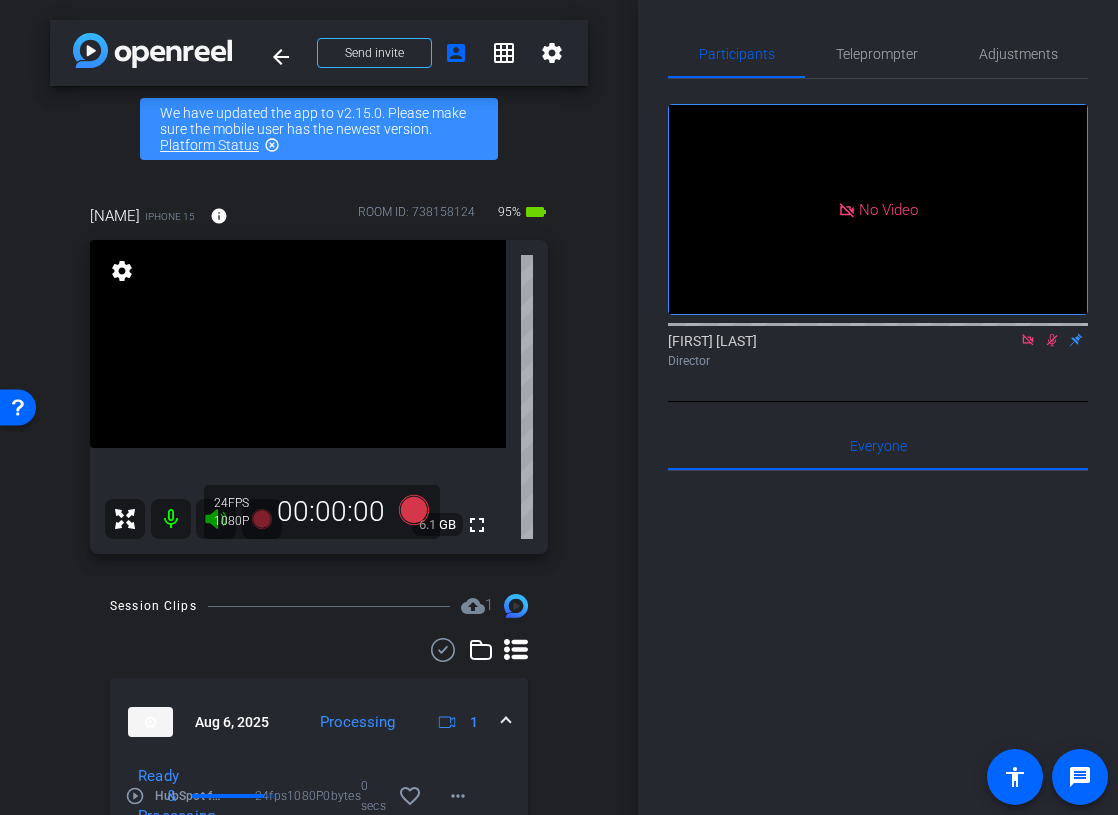 click 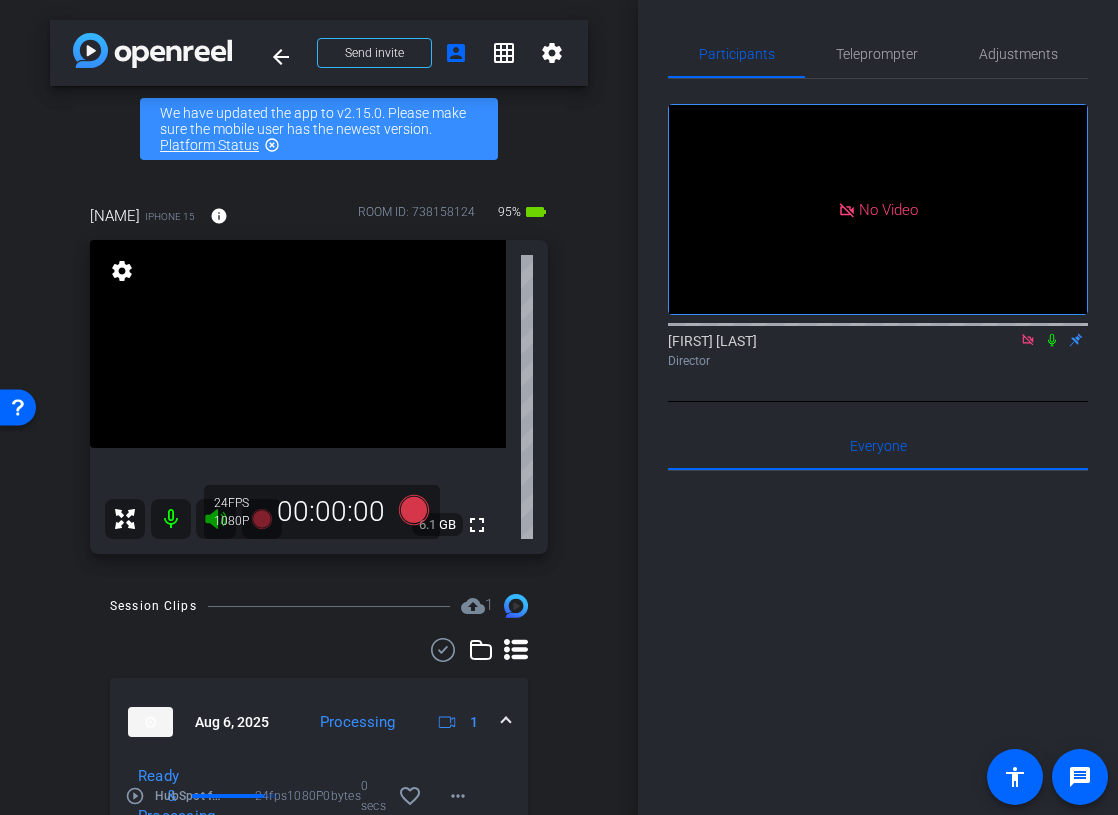 click 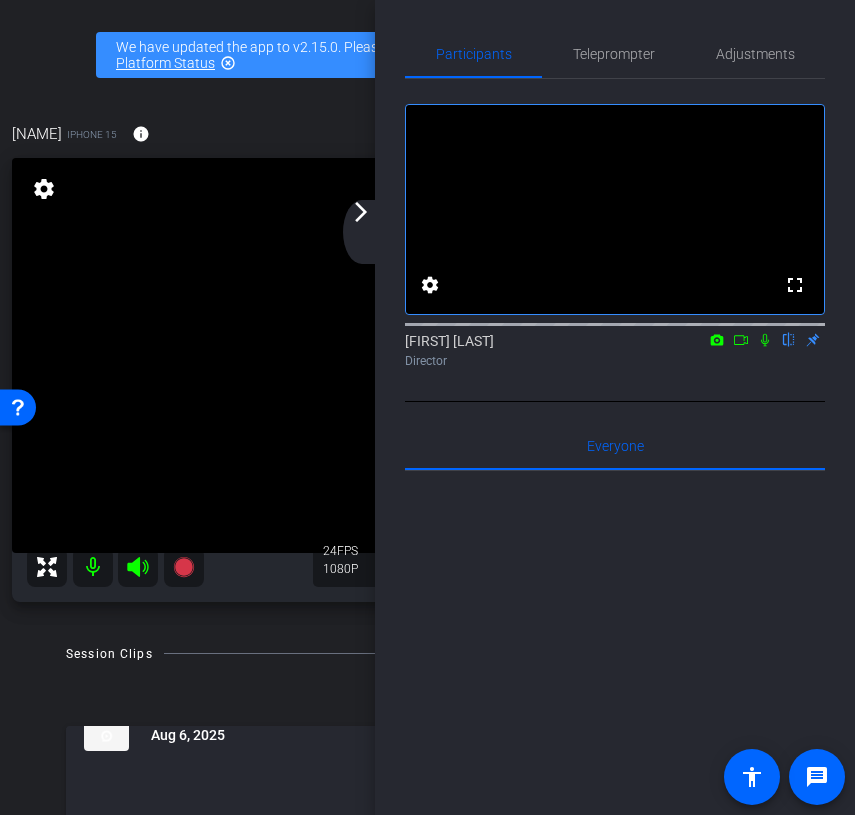 click on "arrow_forward_ios" 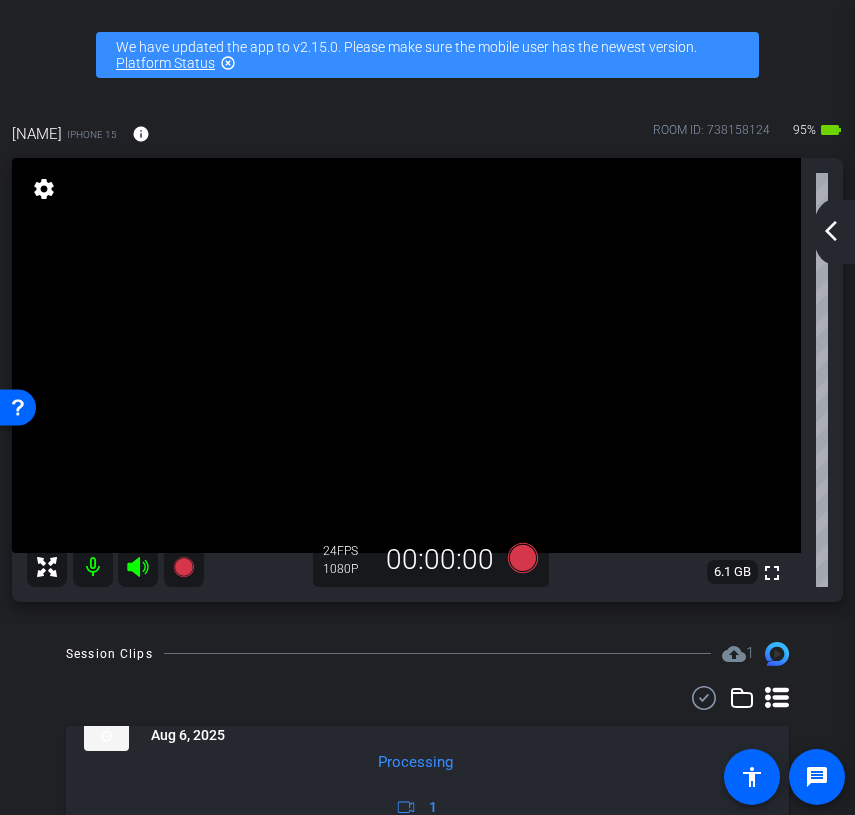 click on "arrow_back_ios_new" 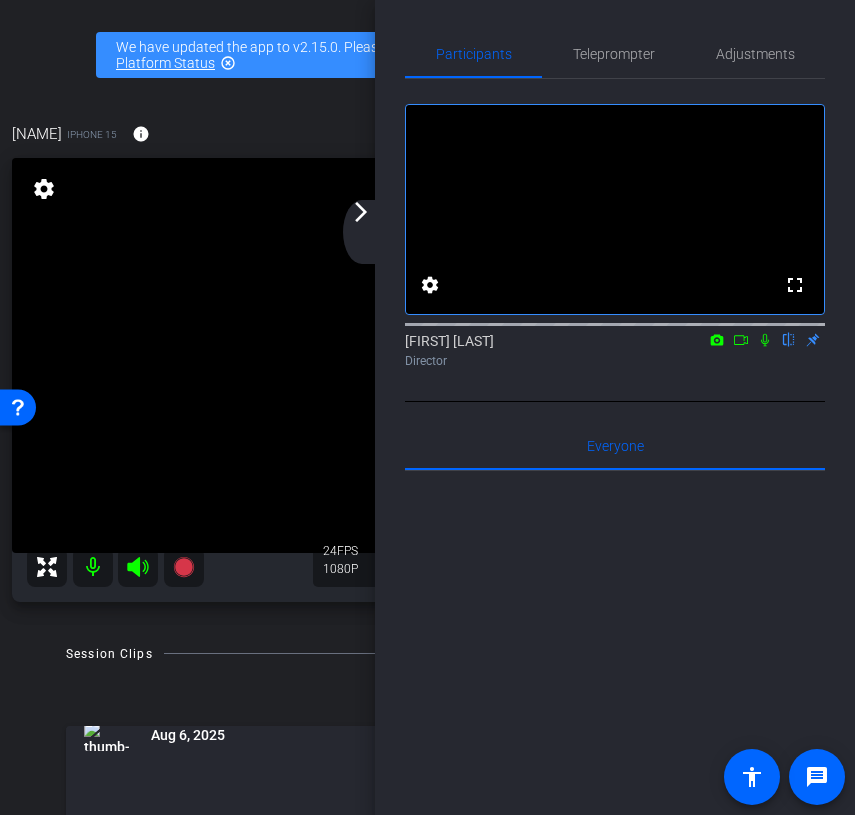 click 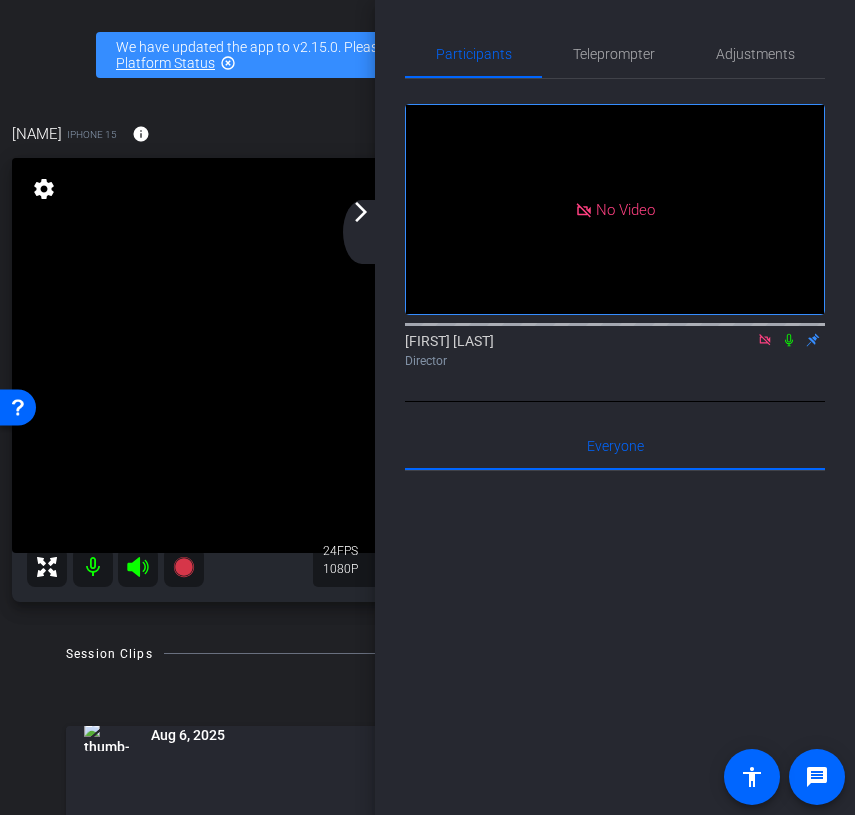 click on "arrow_back_ios_new arrow_forward_ios" 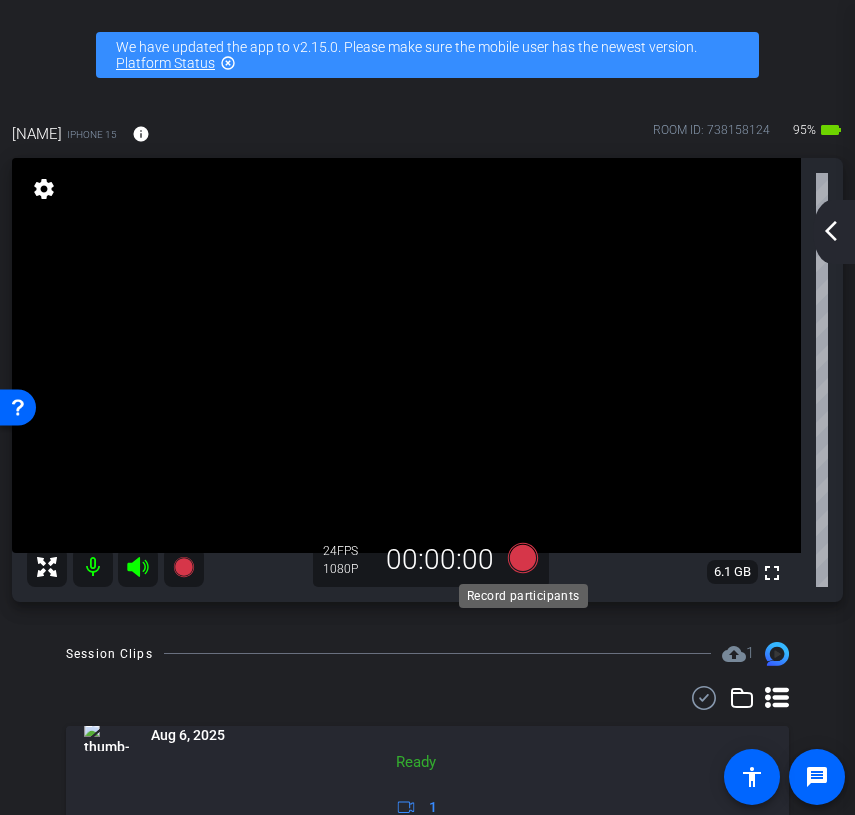 click 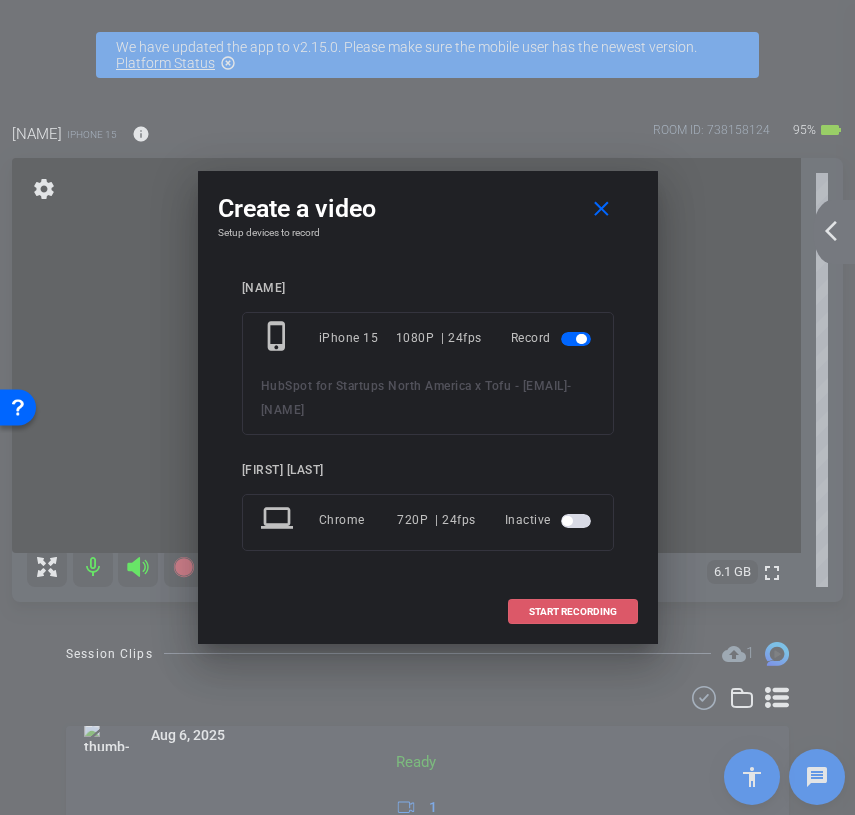 click on "START RECORDING" at bounding box center [573, 612] 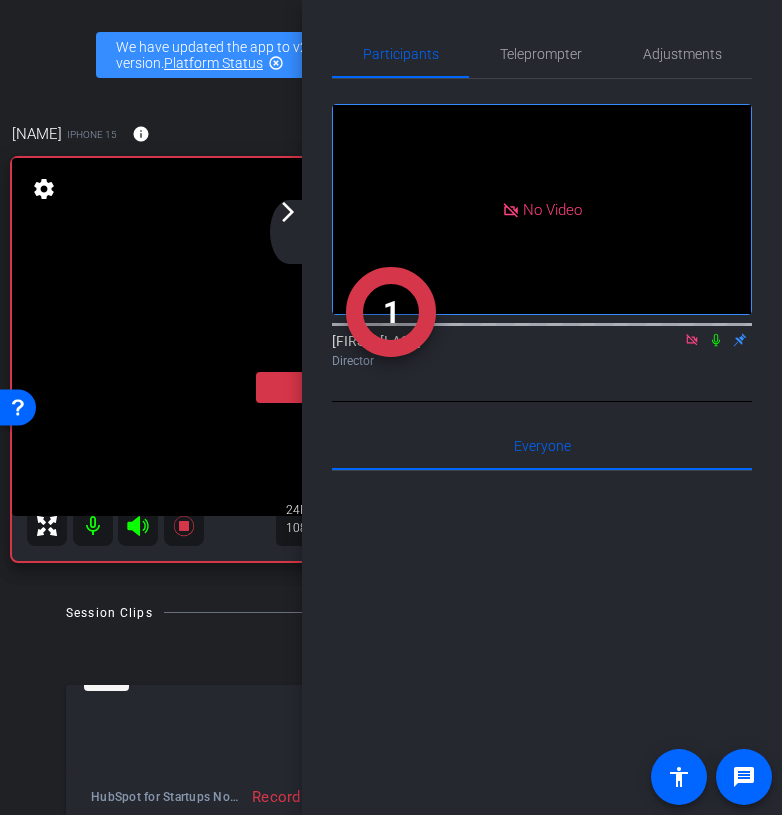 click on "arrow_forward_ios" 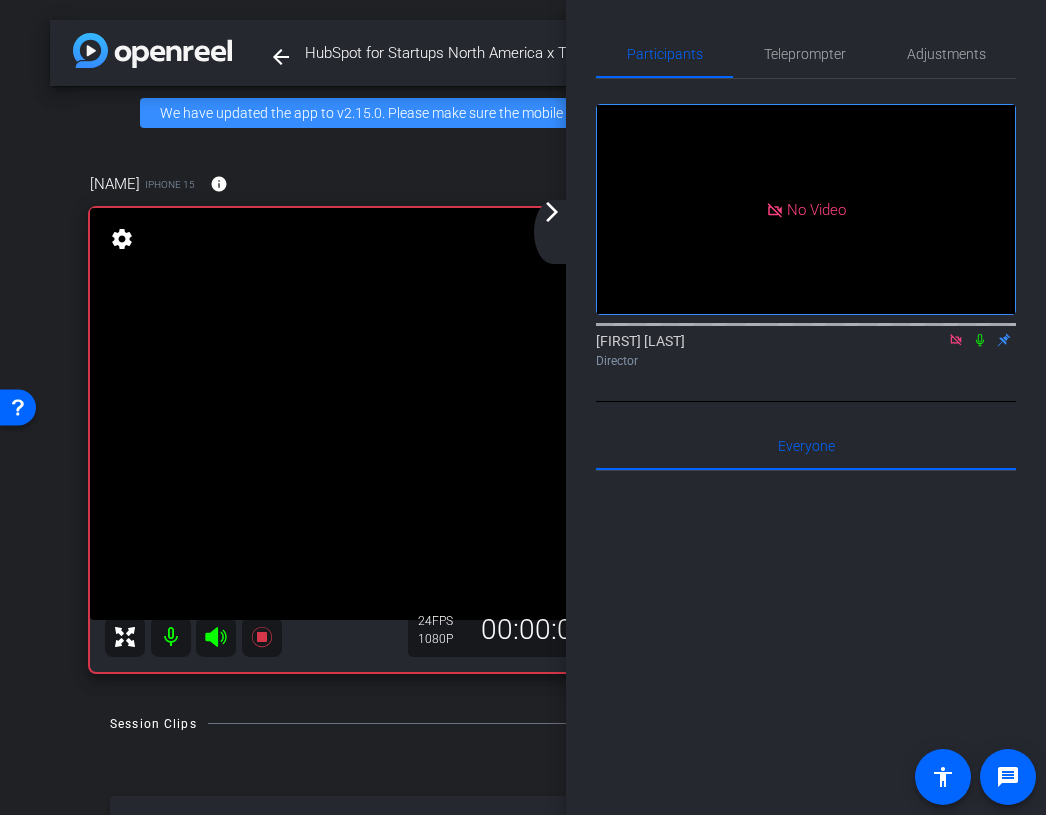 click 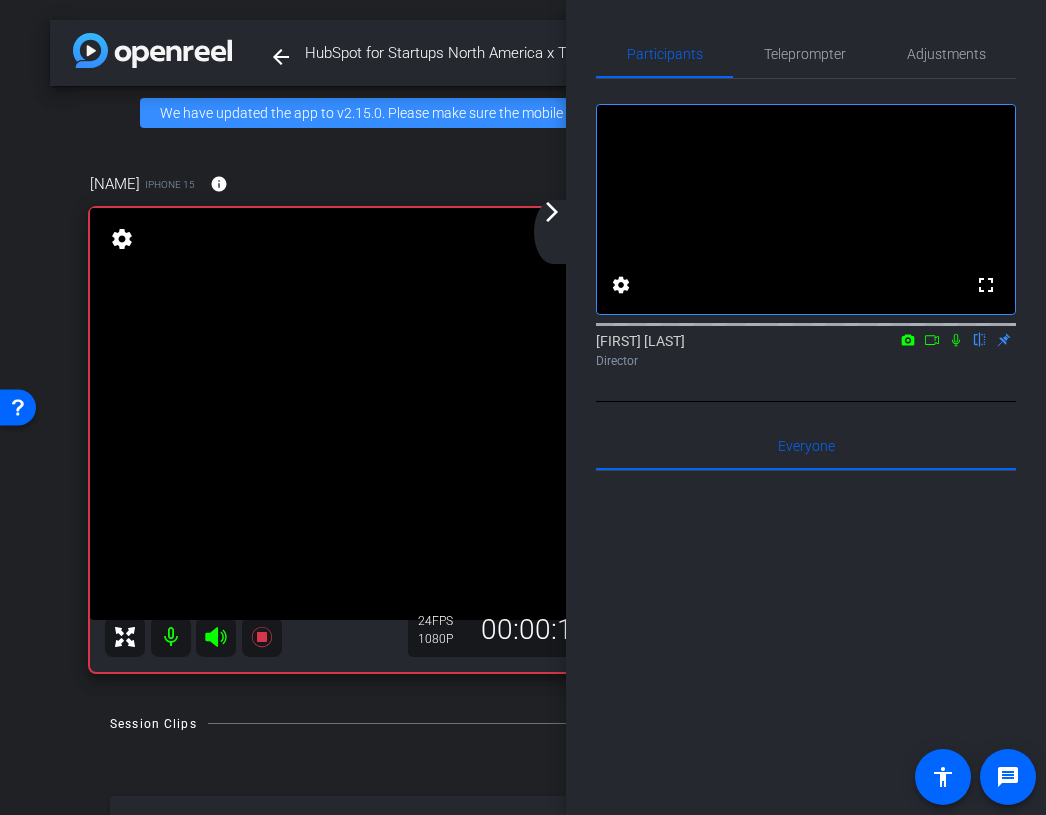 click on "arrow_forward_ios" 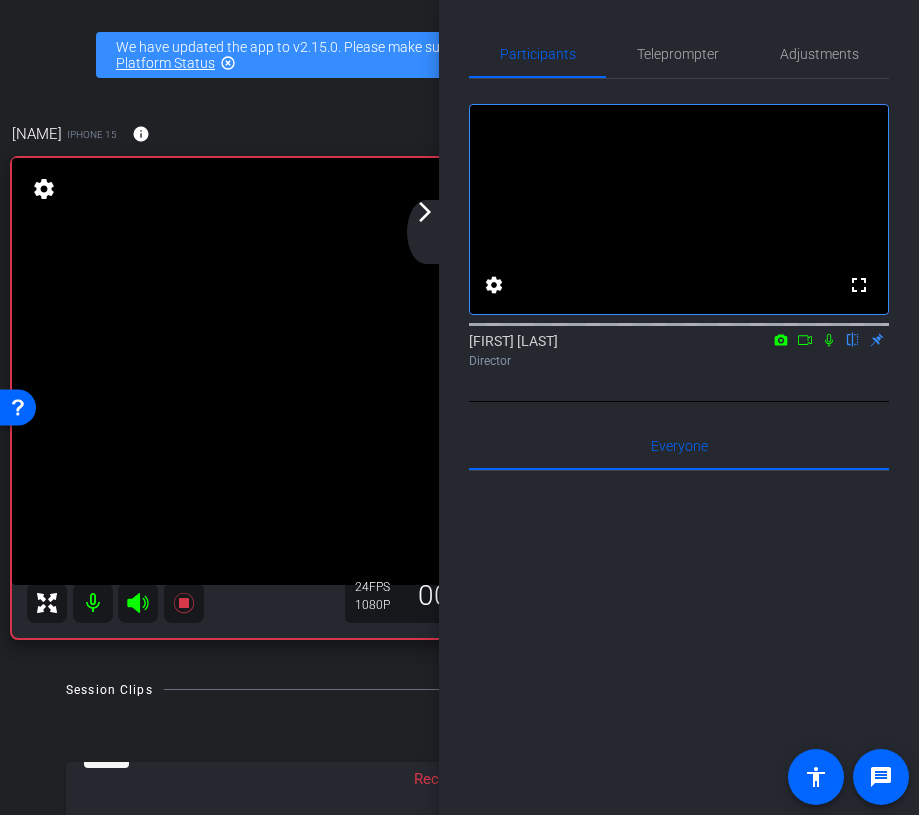 click on "arrow_back_ios_new arrow_forward_ios" 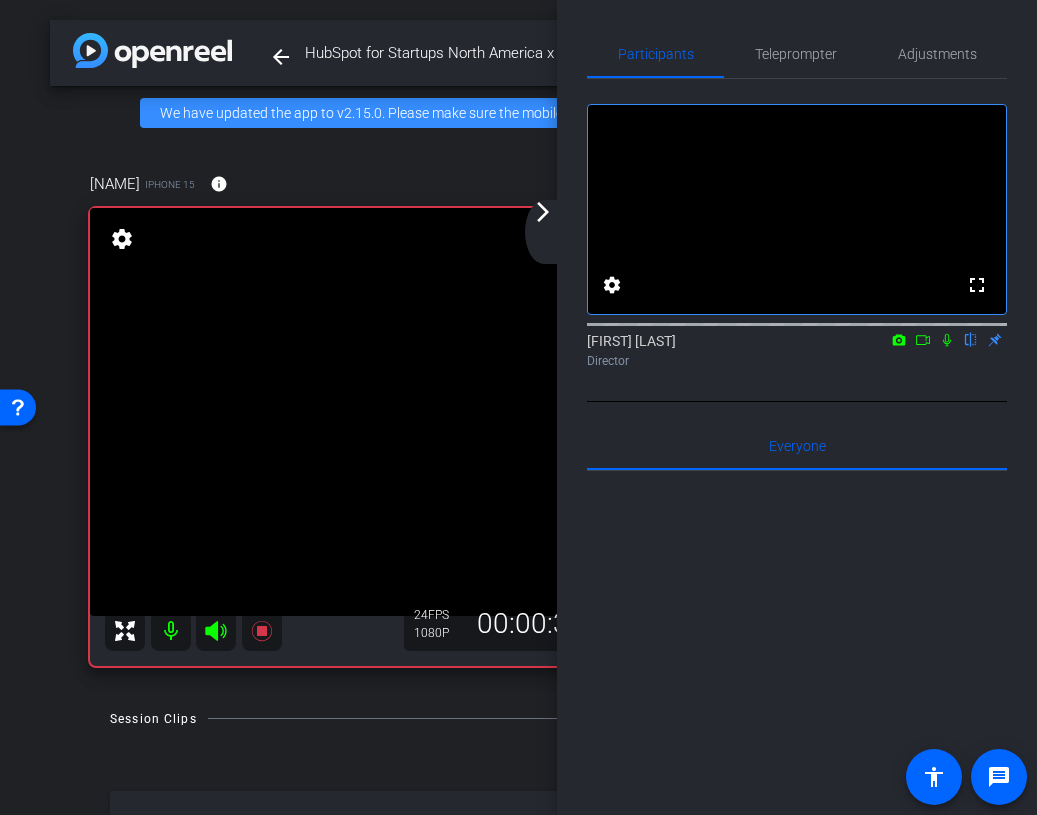click on "arrow_forward_ios" 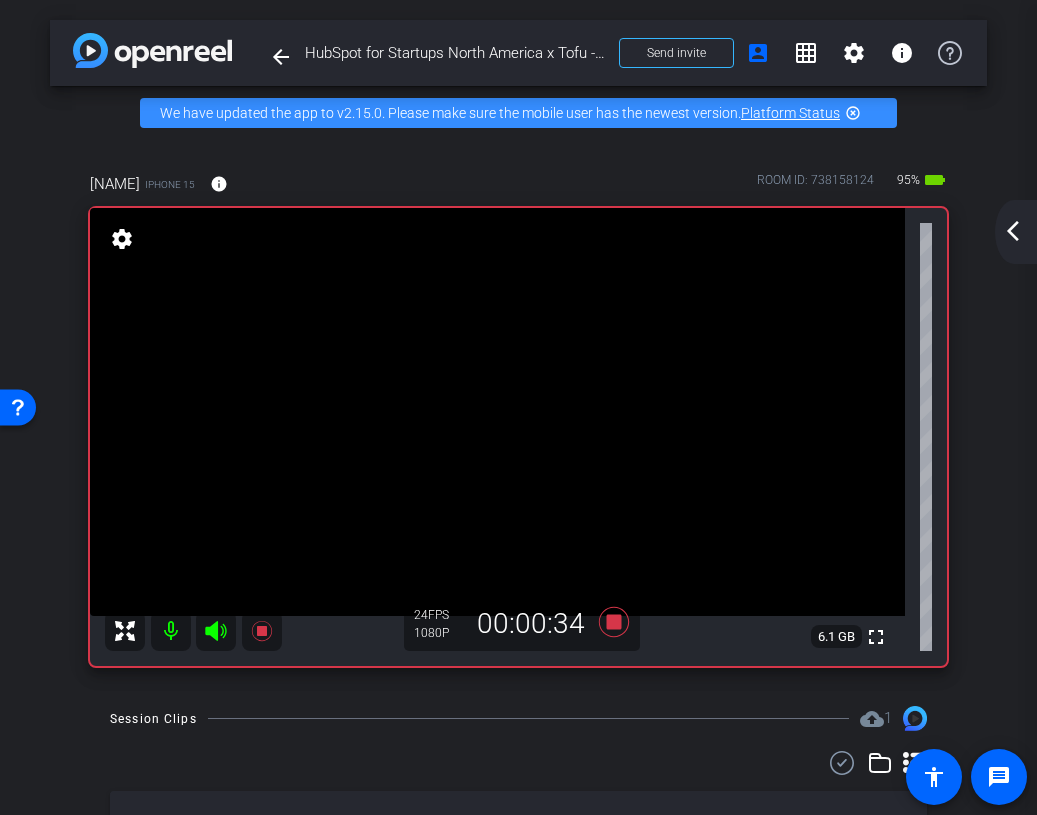 click on "arrow_back_ios_new" 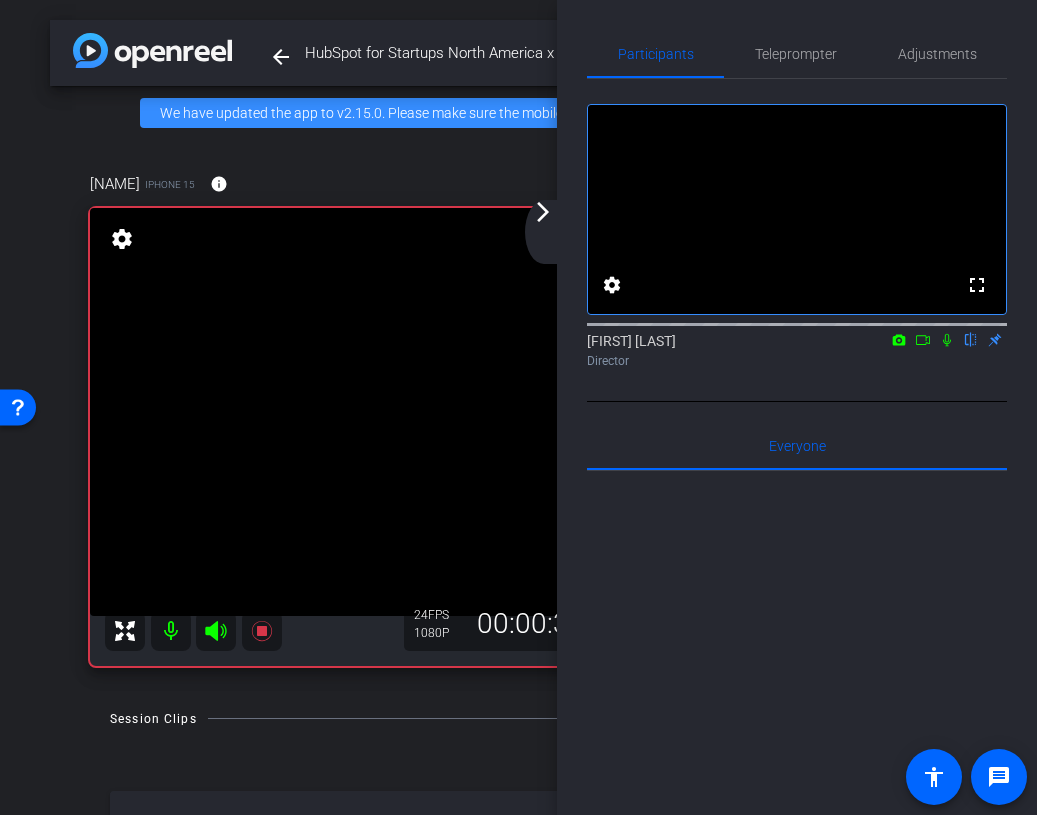 click 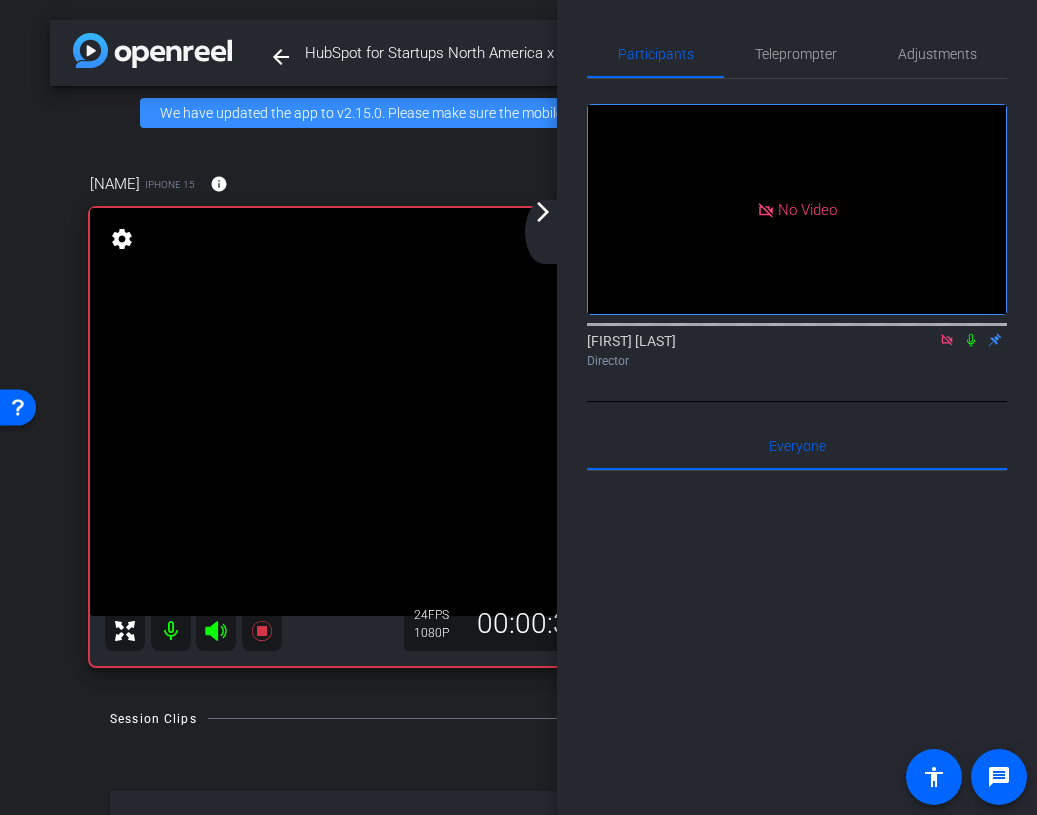 click on "arrow_forward_ios" 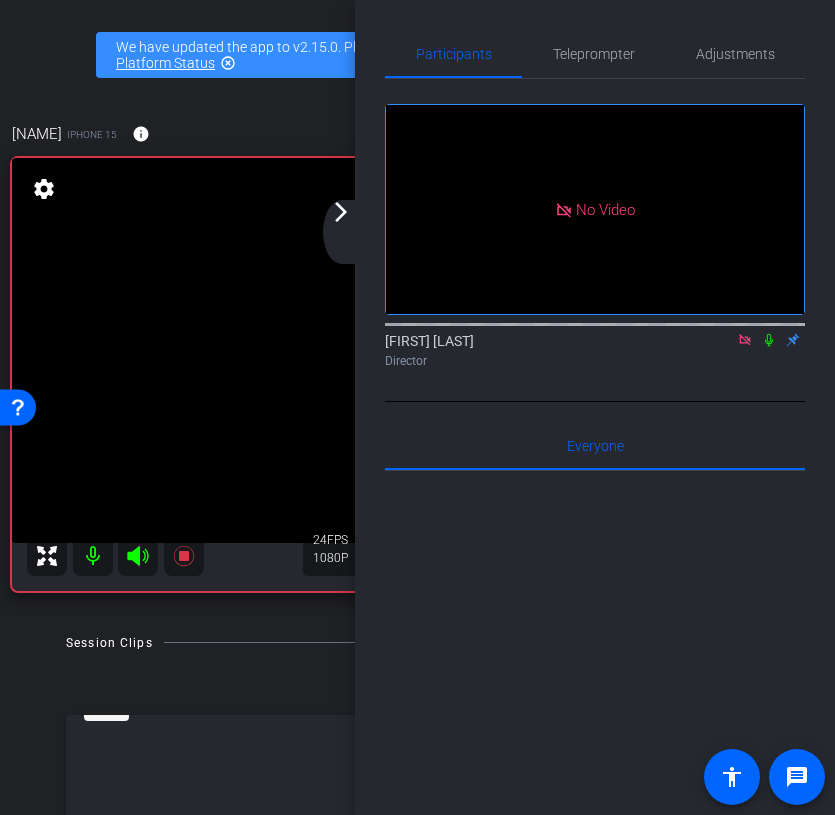click on "arrow_forward_ios" 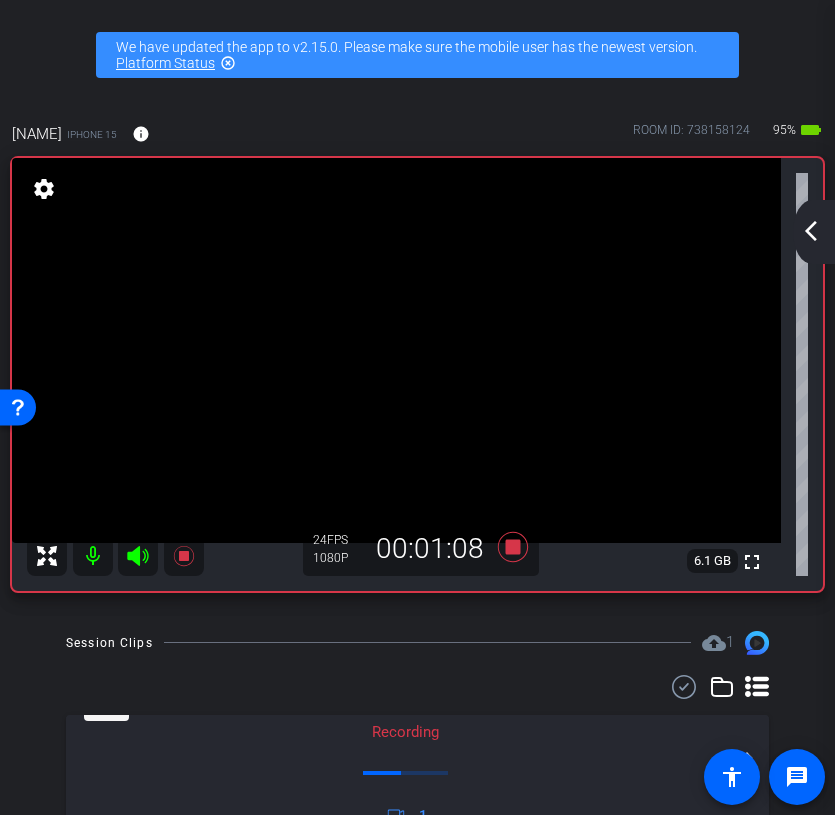 click on "arrow_back_ios_new" 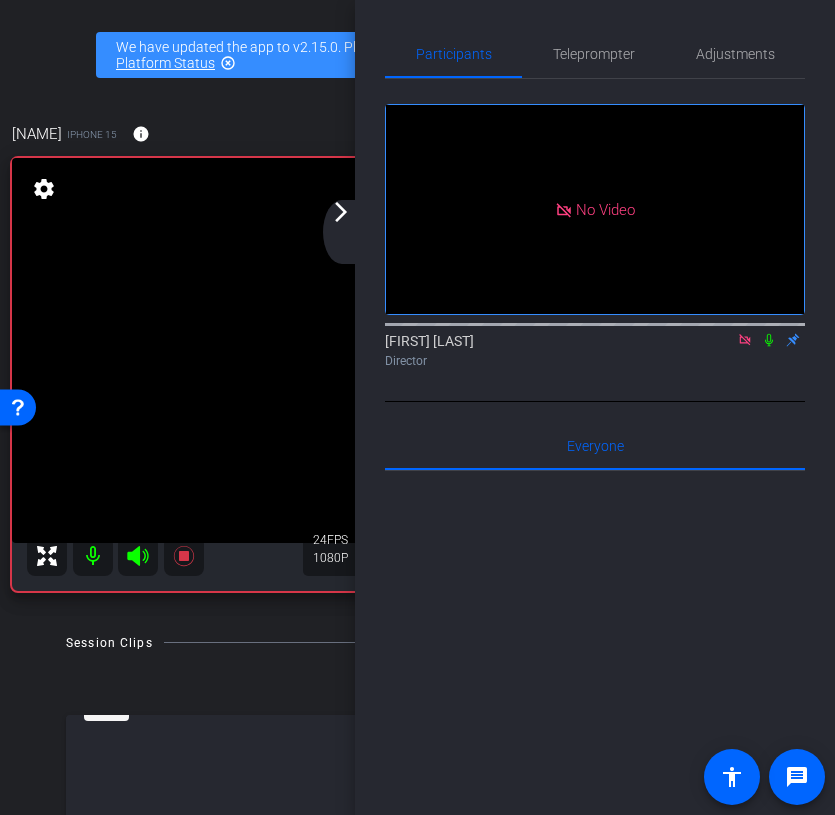click 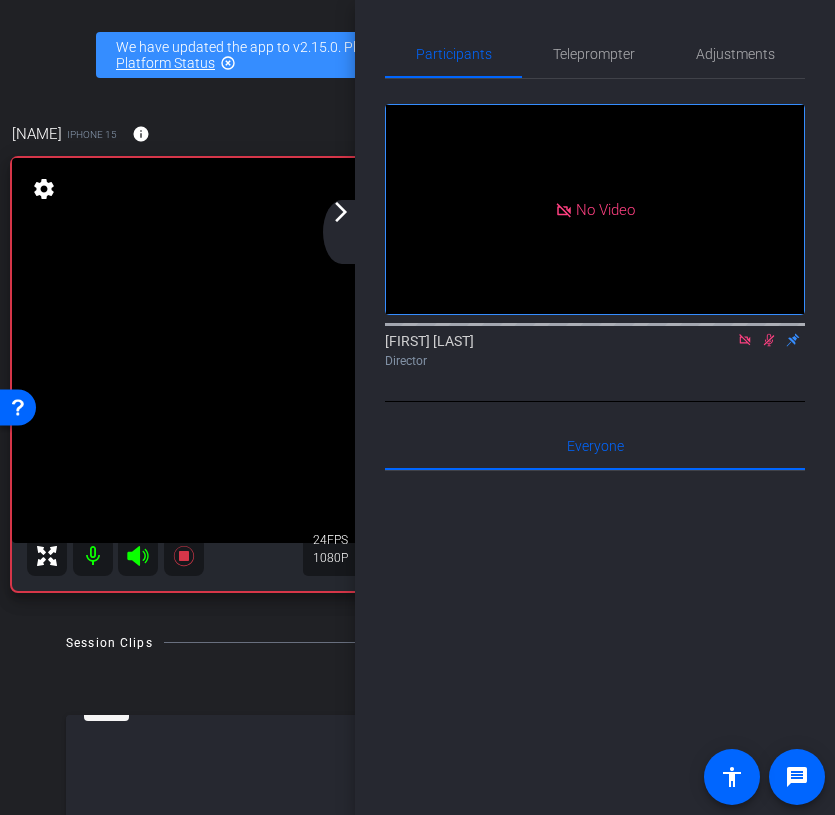 click 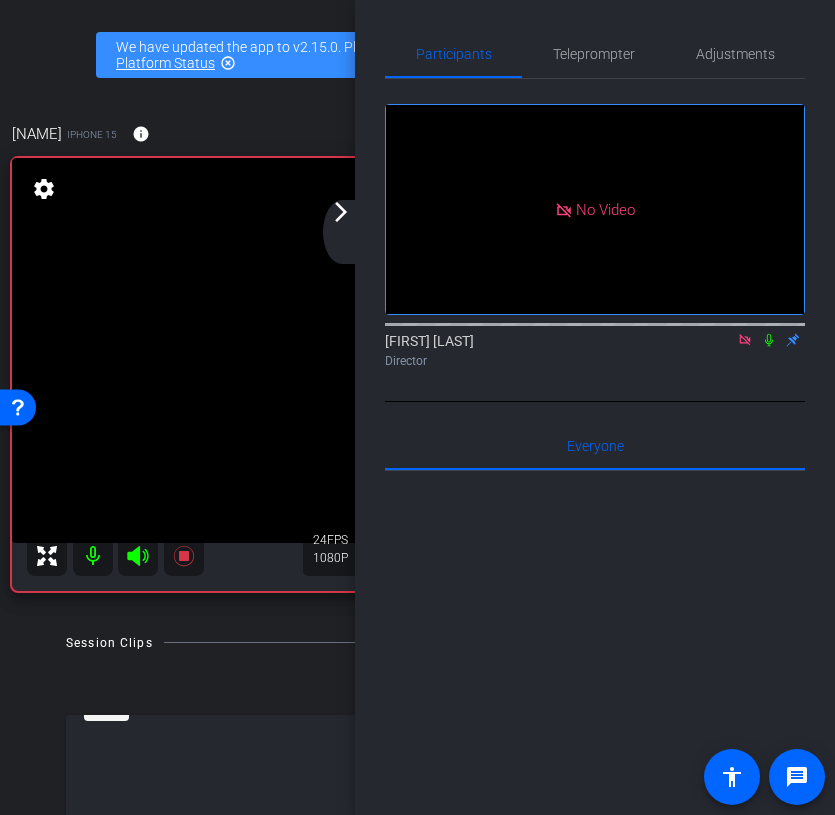 click on "arrow_back_ios_new arrow_forward_ios" 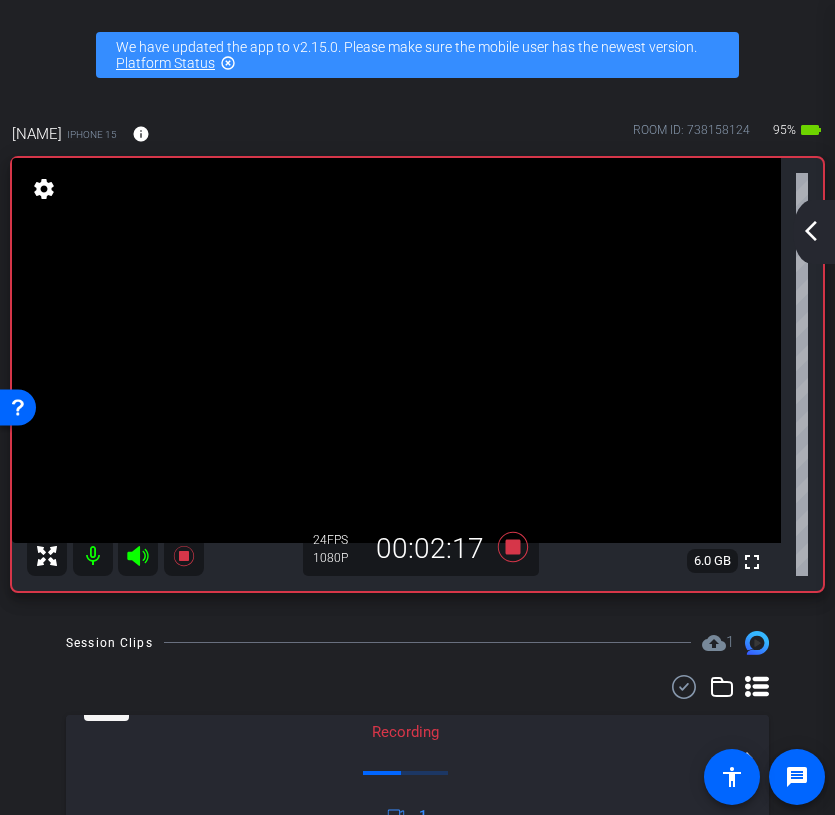 click on "arrow_back_ios_new" 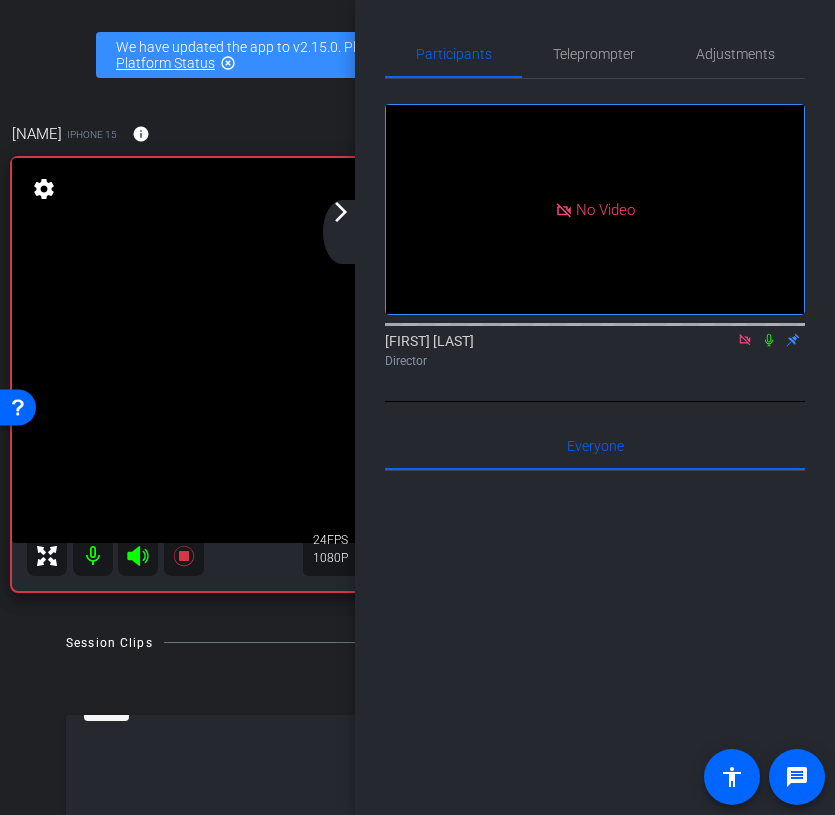 click 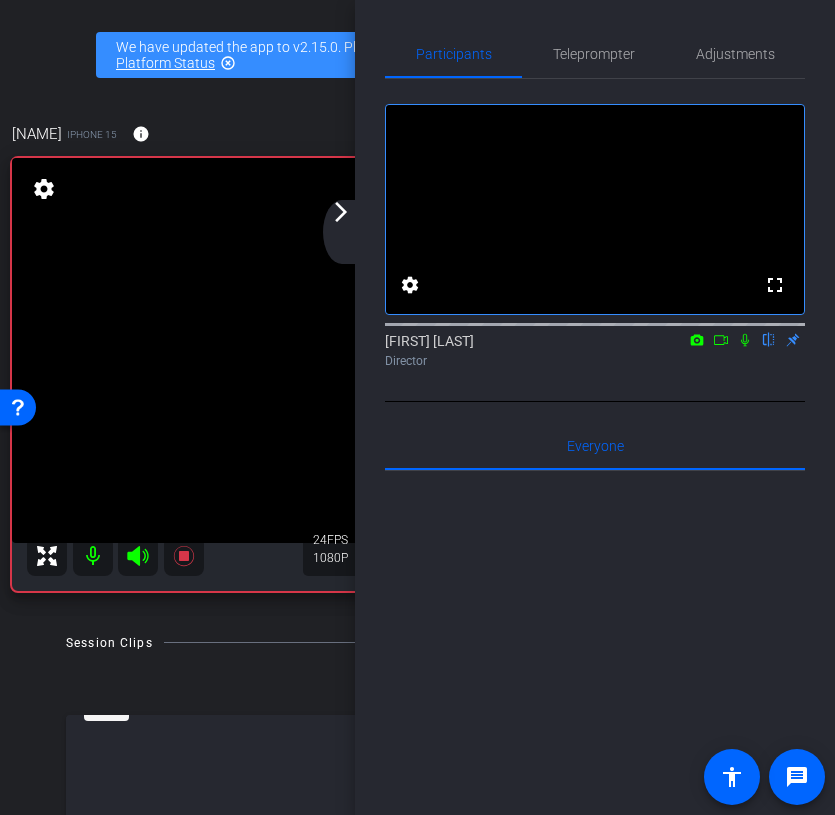 click 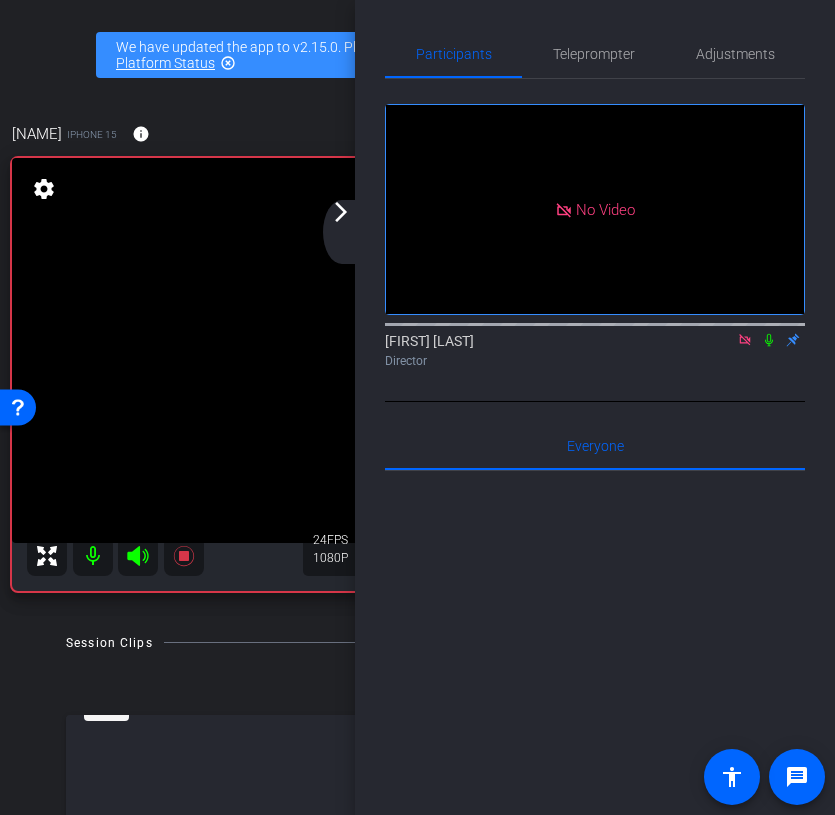 click on "arrow_back_ios_new arrow_forward_ios" 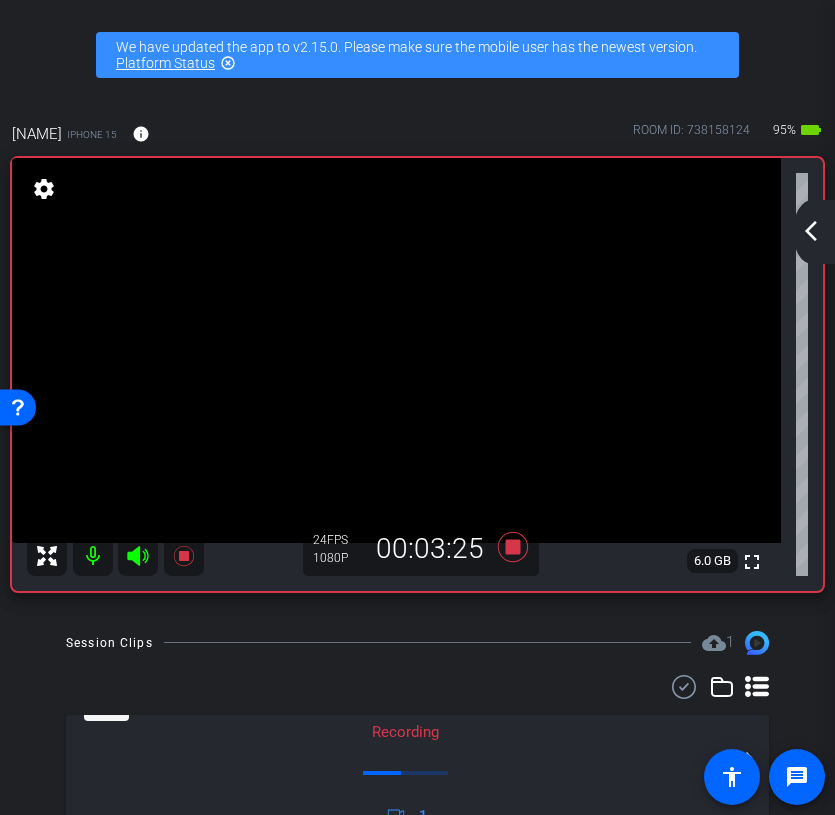 click on "arrow_back_ios_new" 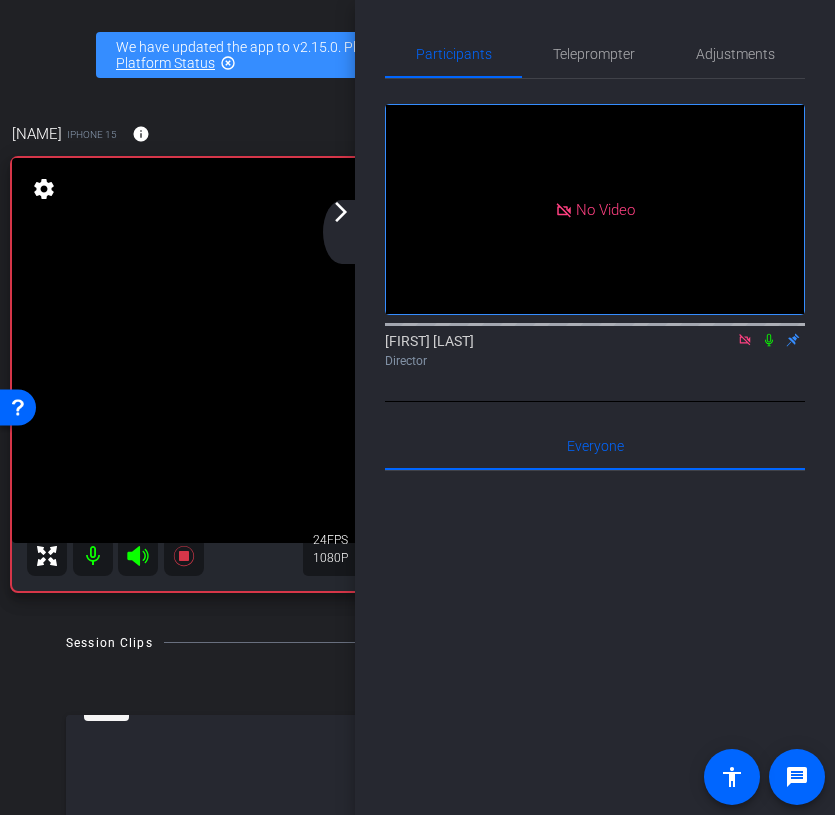 click 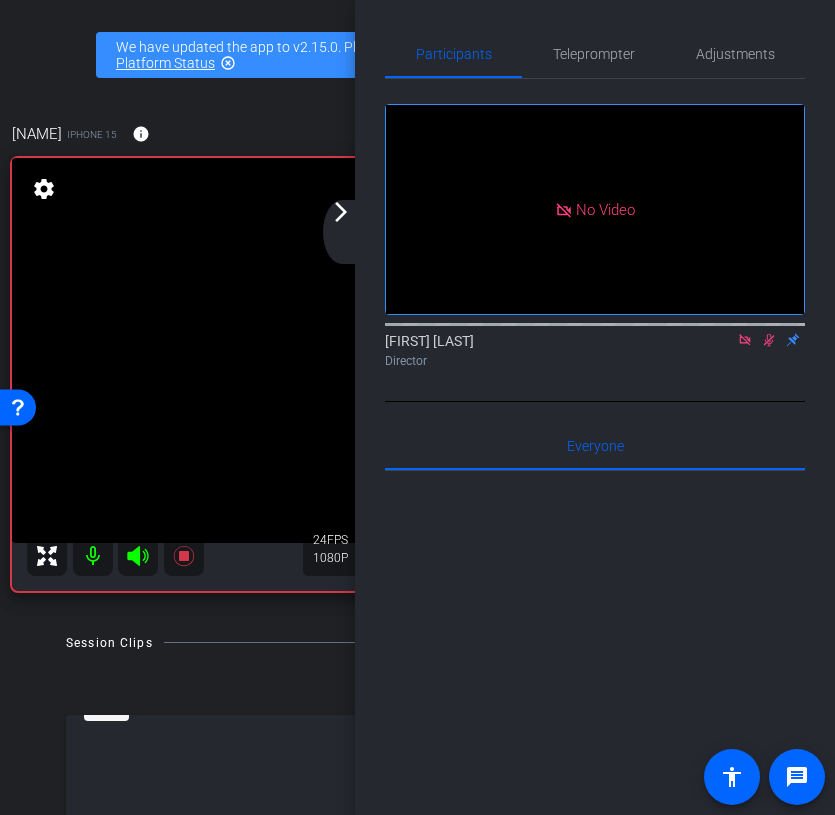 click on "arrow_back_ios_new arrow_forward_ios" 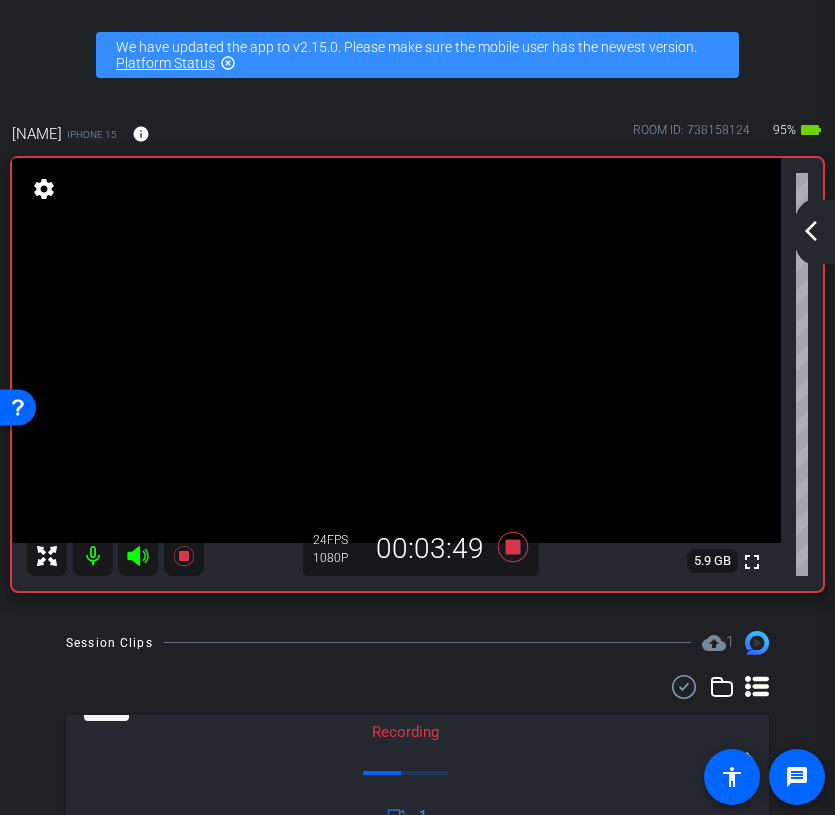 click on "arrow_back_ios_new" 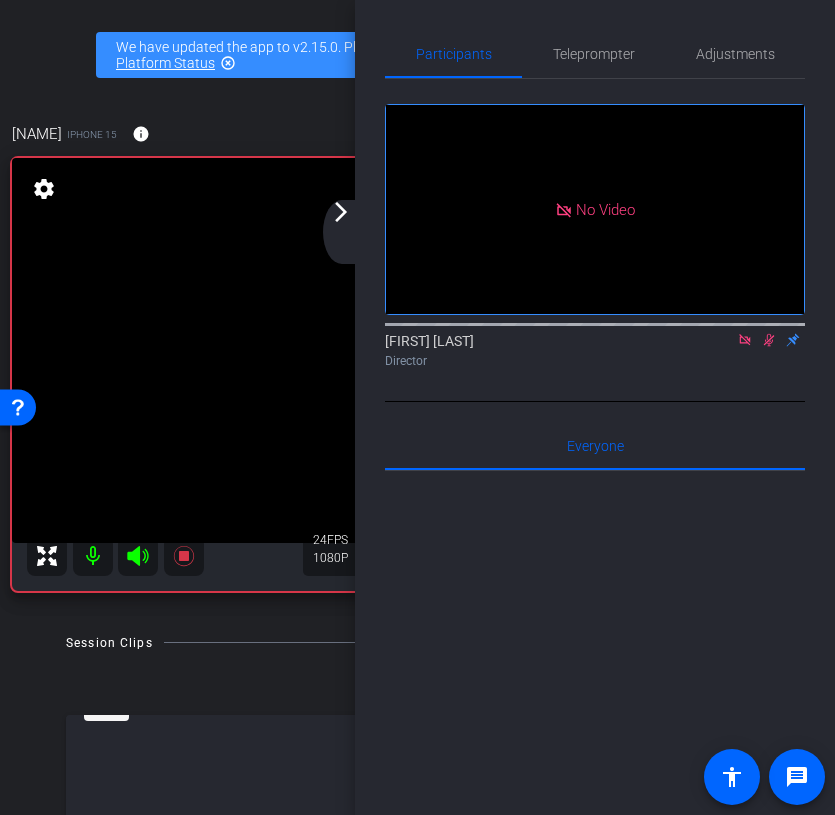 click 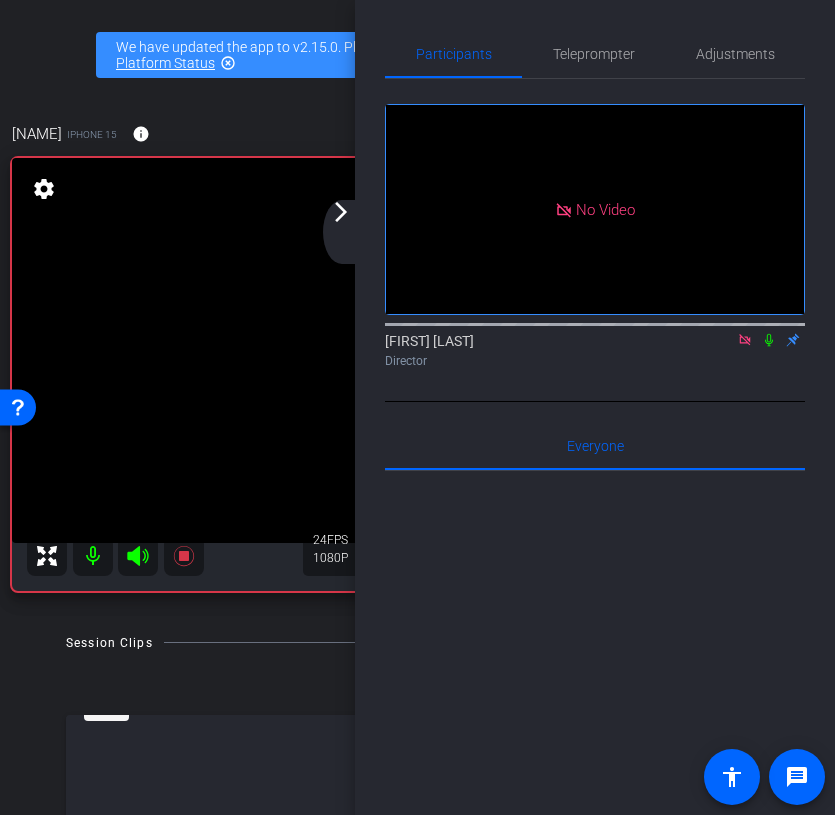 click on "arrow_forward_ios" 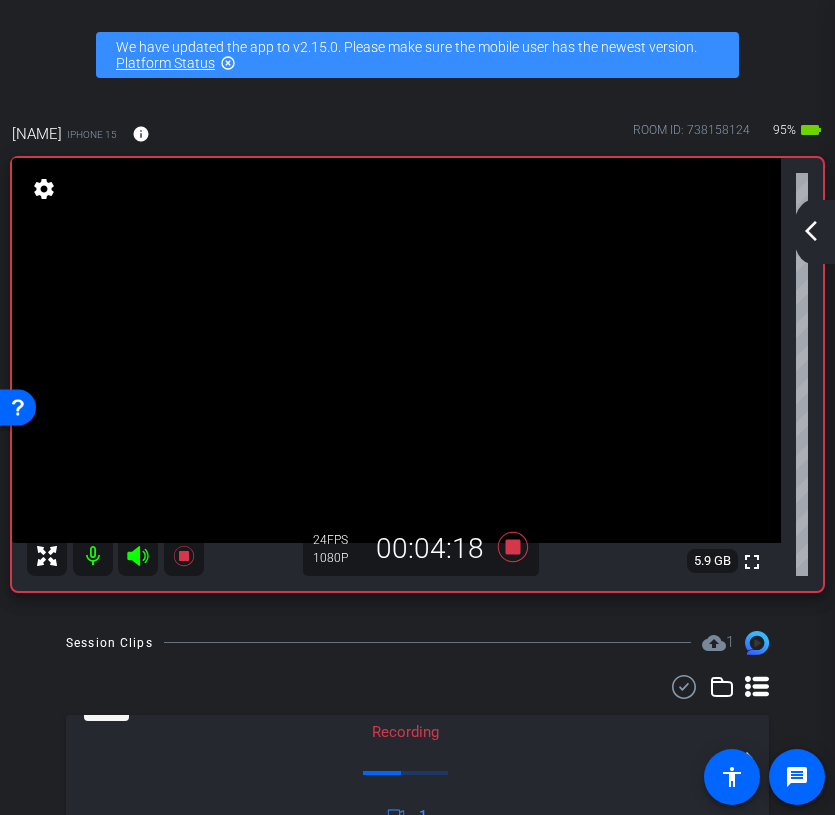 click on "arrow_back_ios_new" 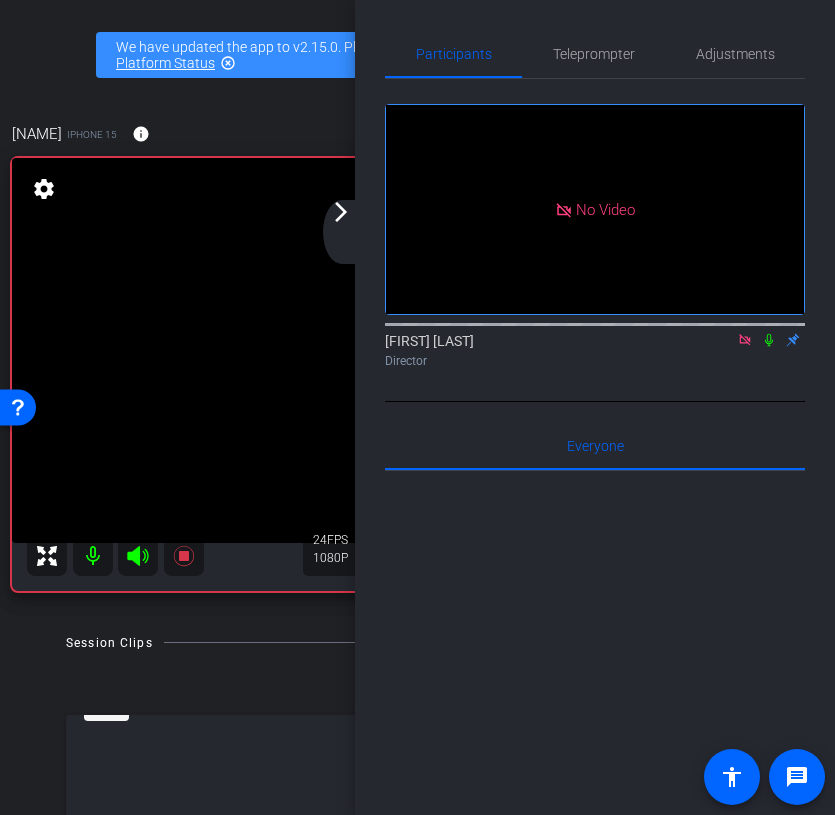 click 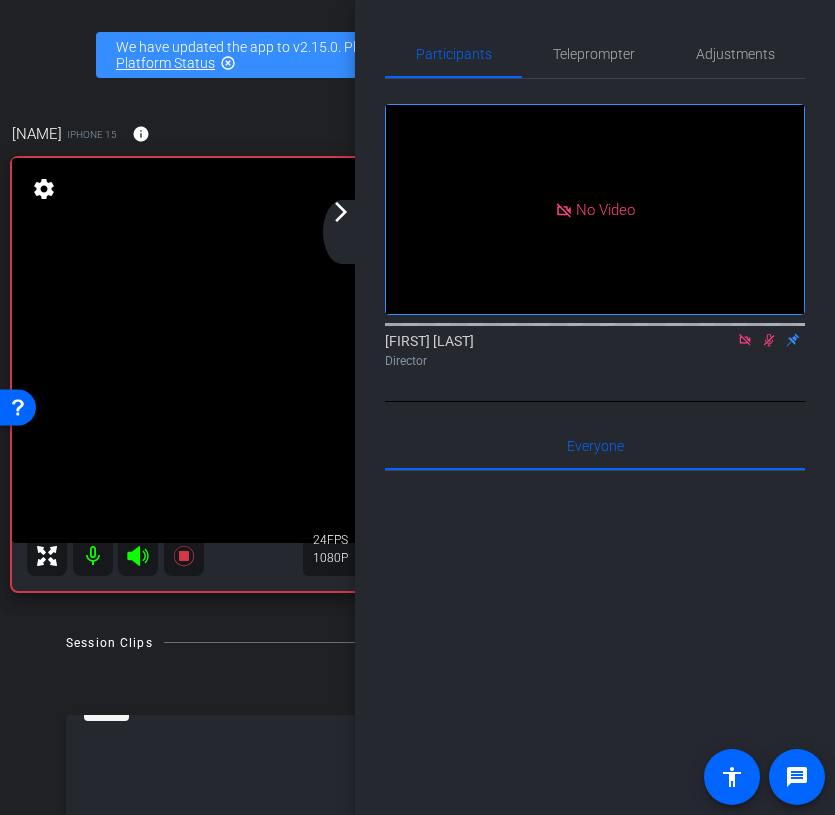 click 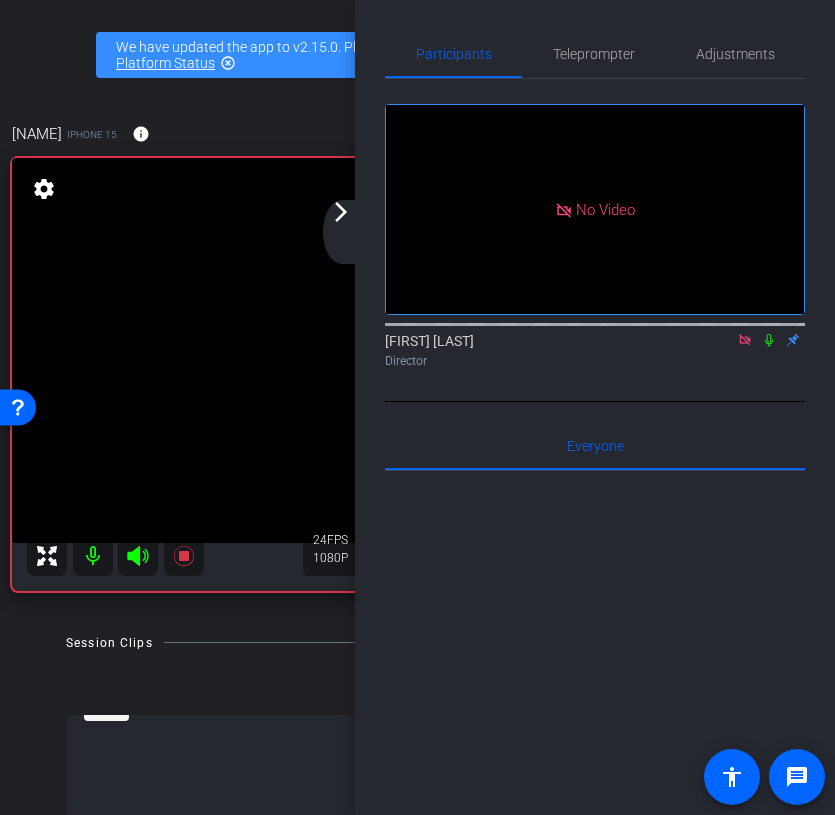 click 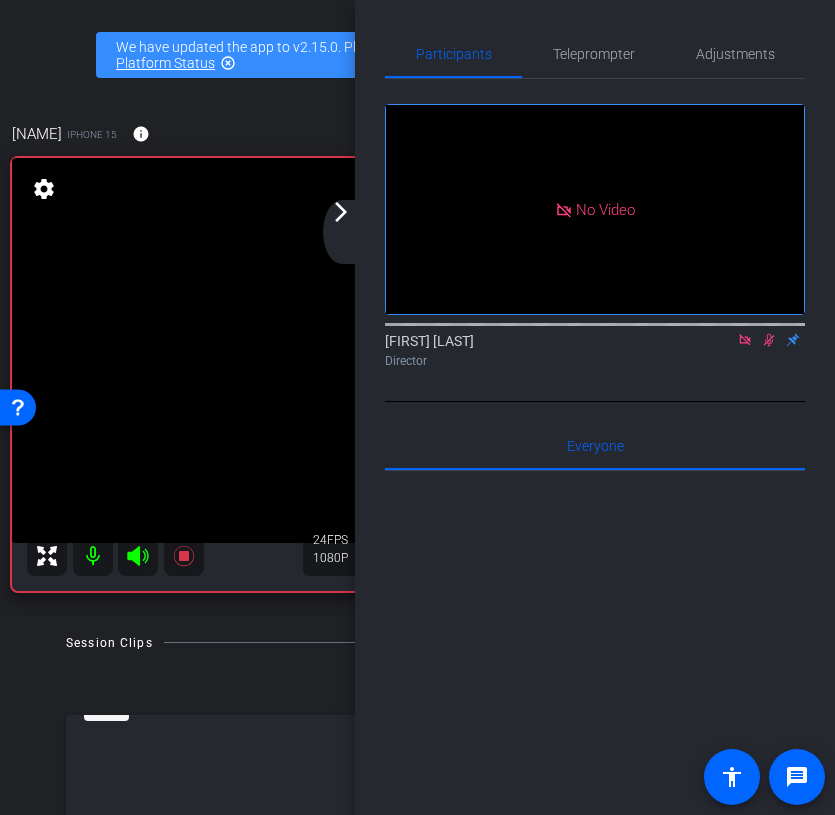 click on "arrow_forward_ios" 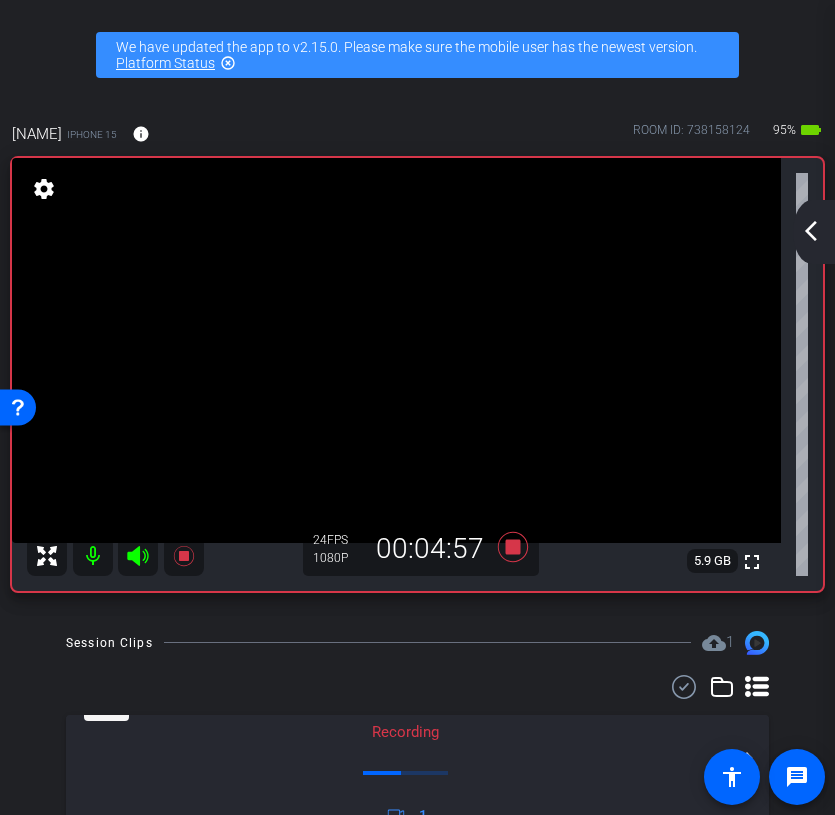 click on "arrow_back_ios_new arrow_forward_ios" 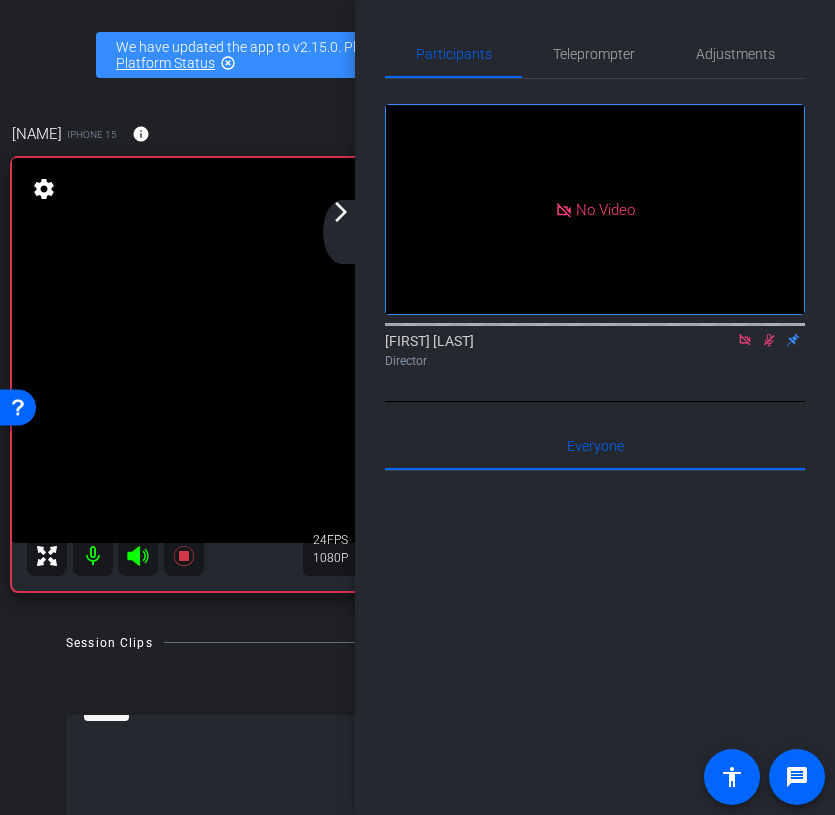 click 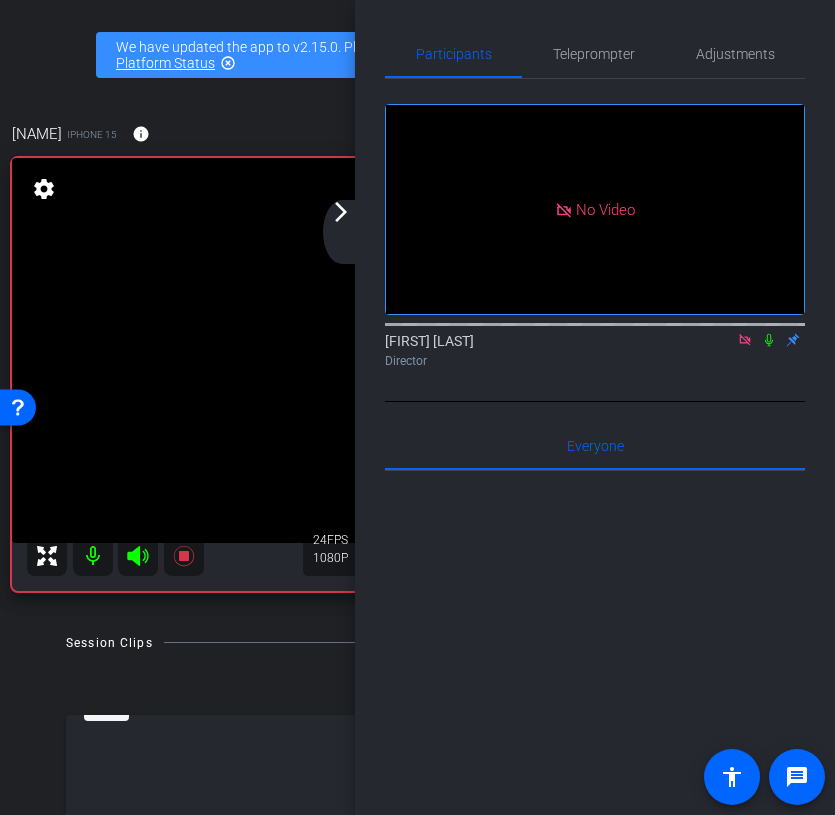 click on "arrow_back_ios_new arrow_forward_ios" 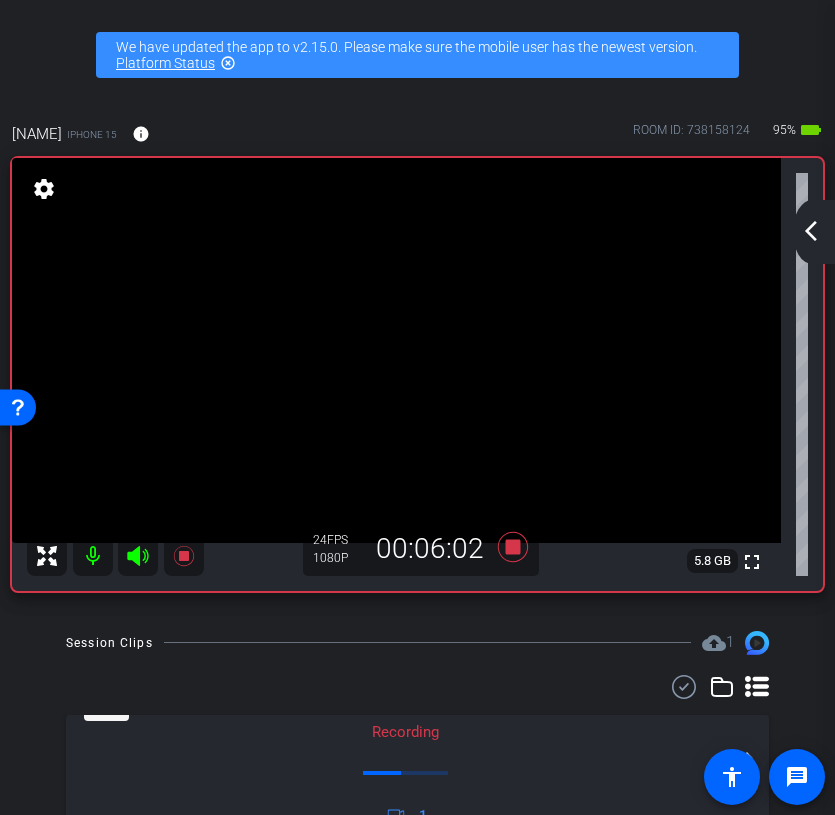 click on "arrow_back_ios_new" 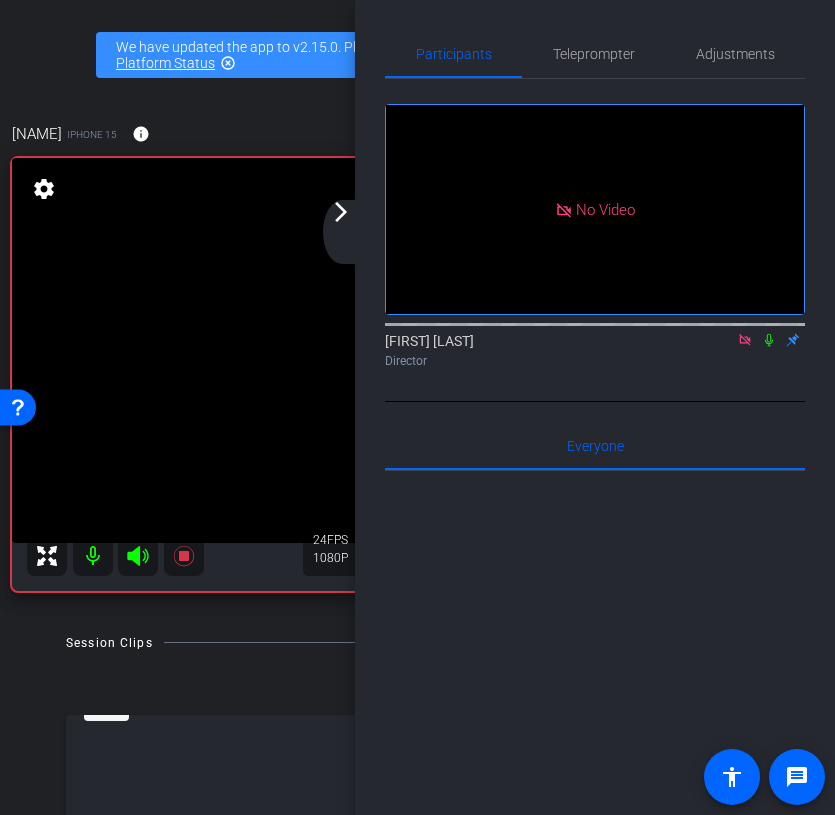 click 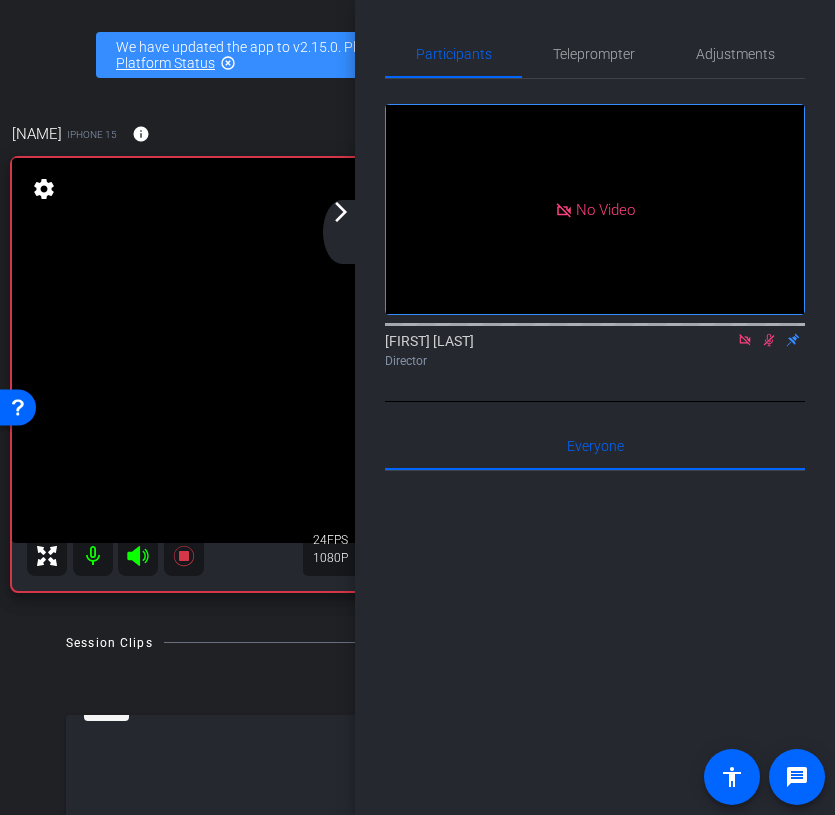 click 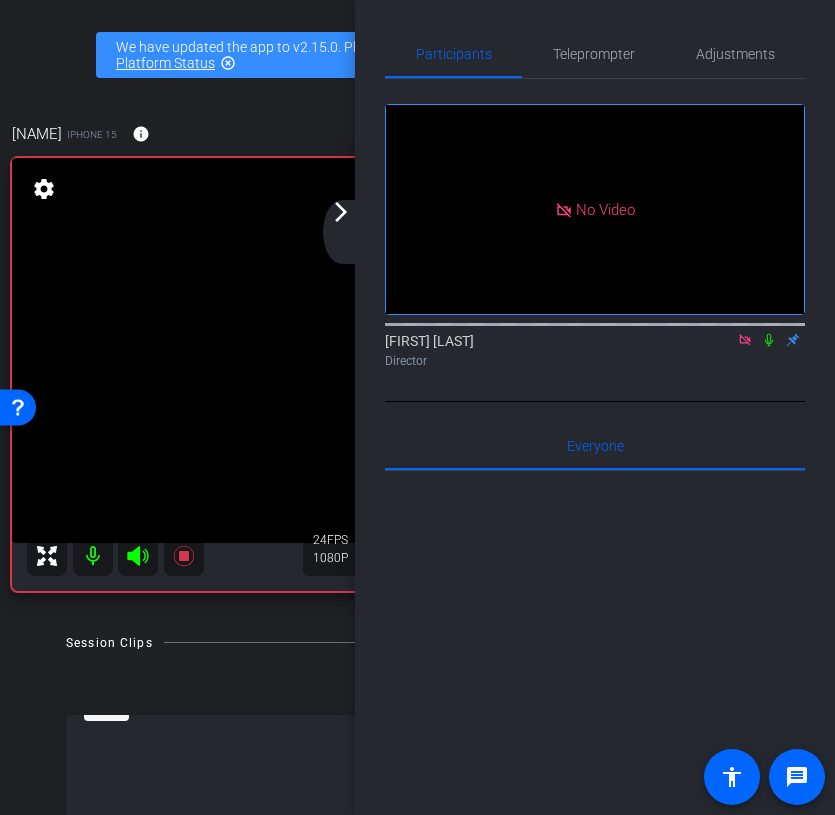 click on "arrow_back_ios_new arrow_forward_ios" 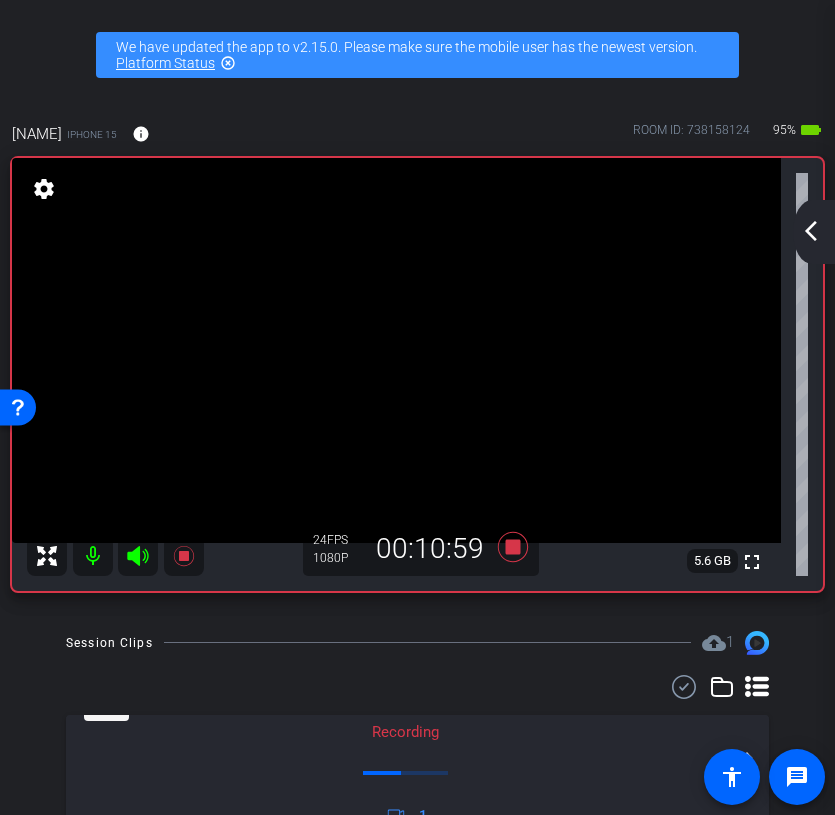 click on "arrow_back_ios_new" 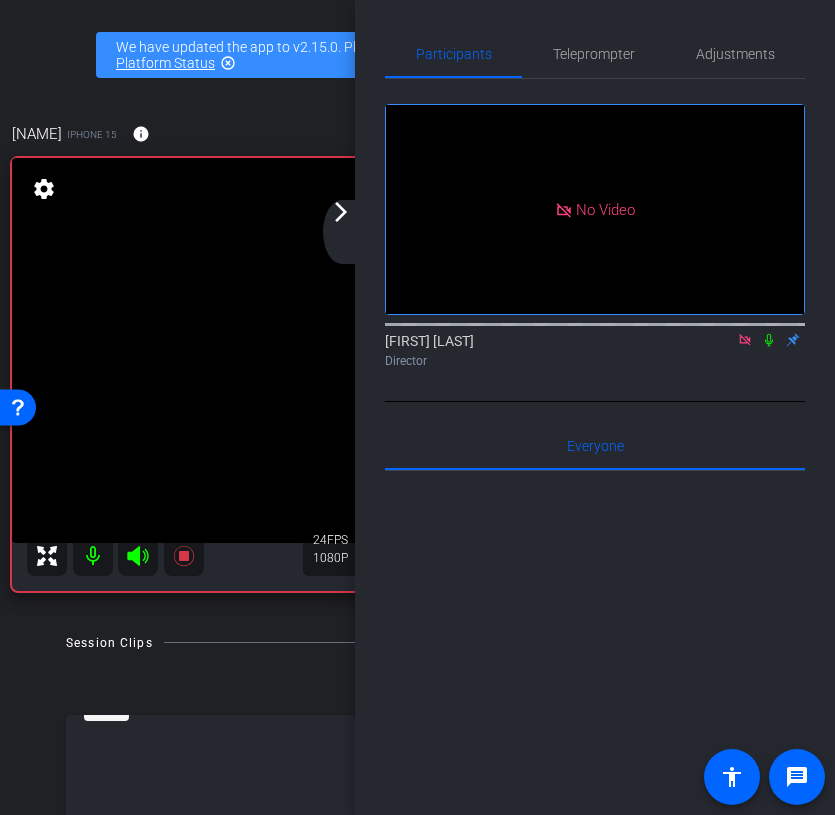 click 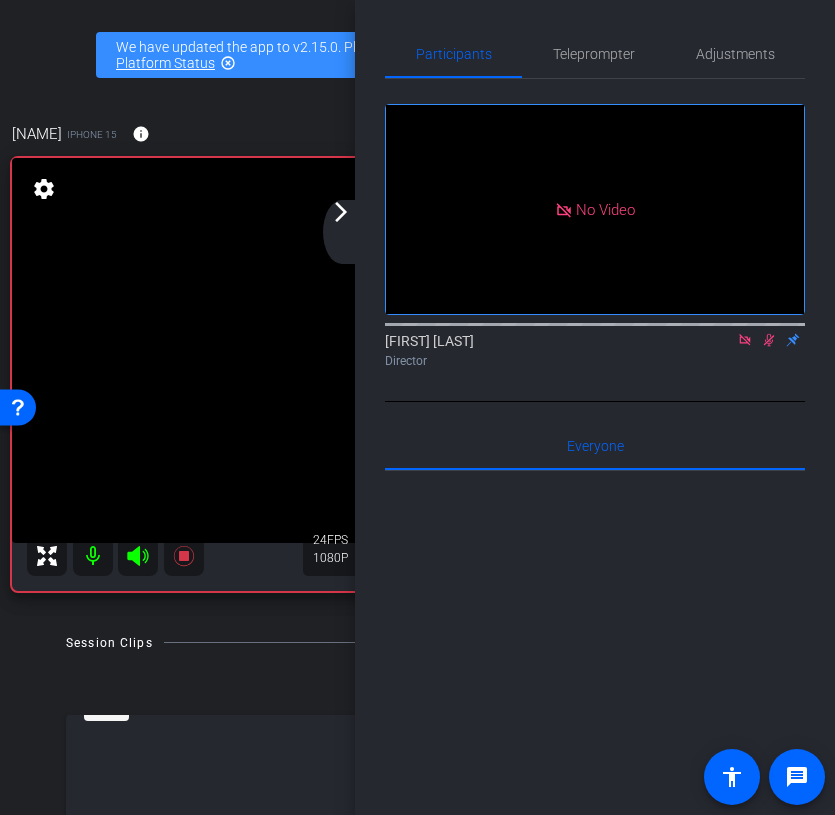click 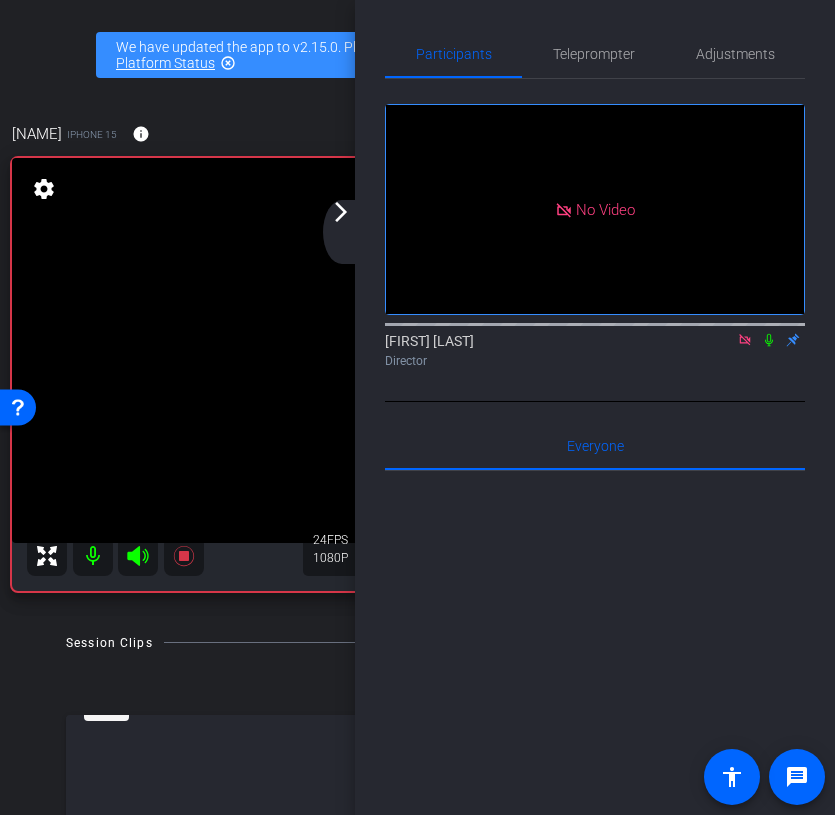 click on "arrow_back_ios_new arrow_forward_ios" 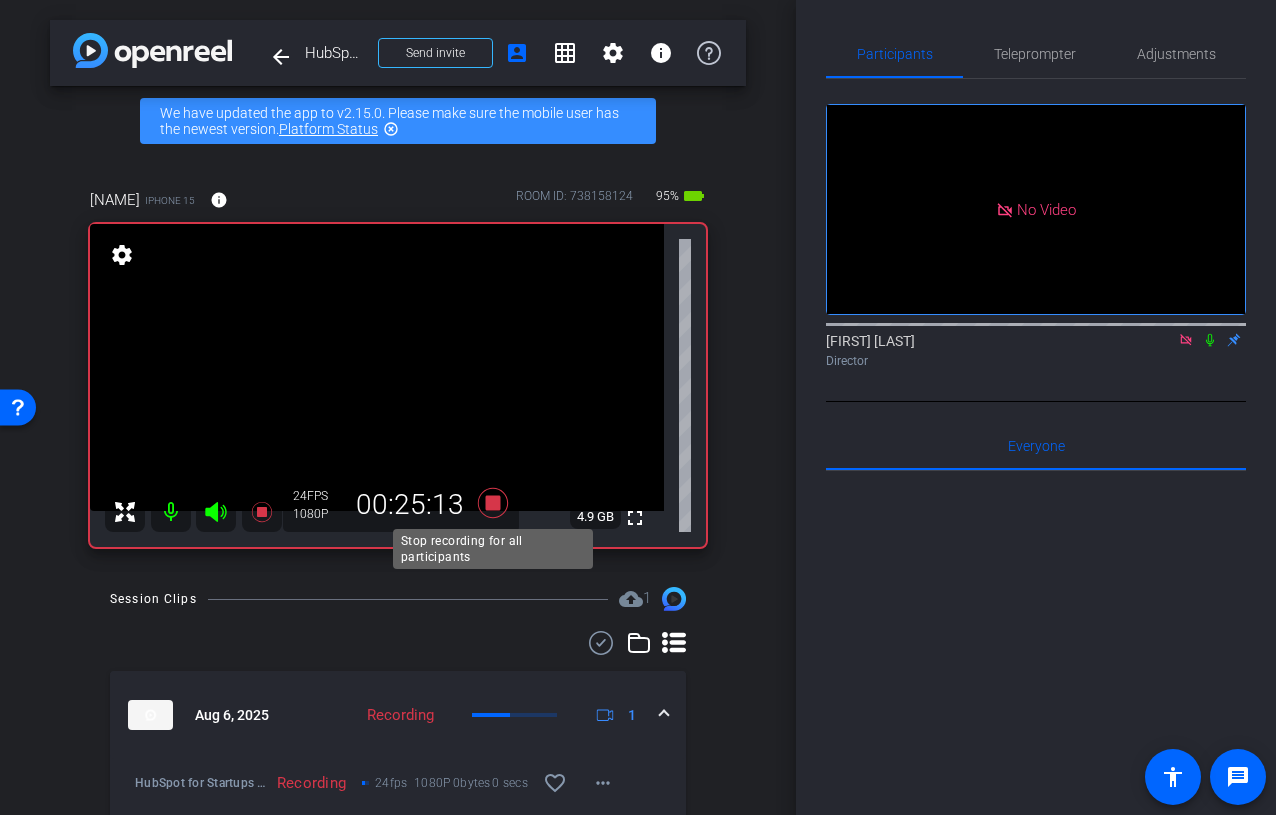 click 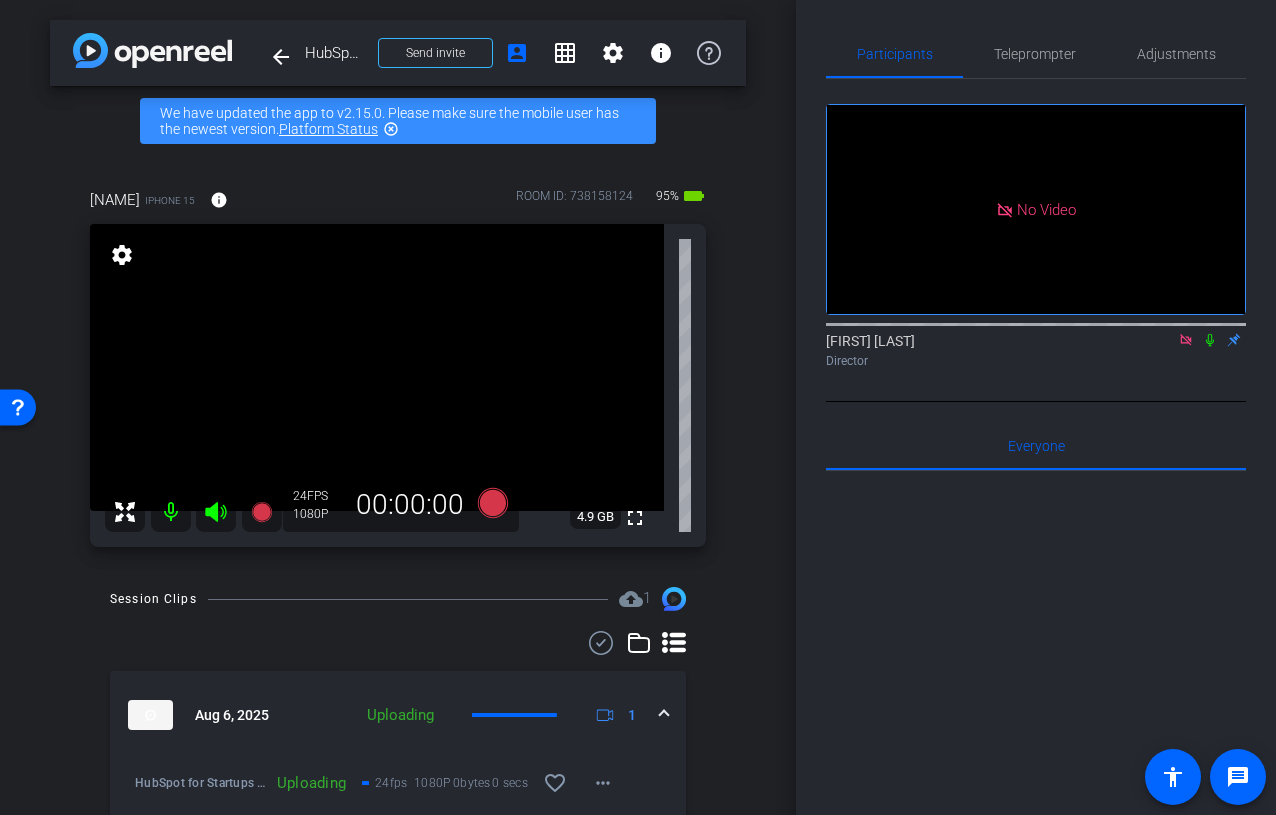 click 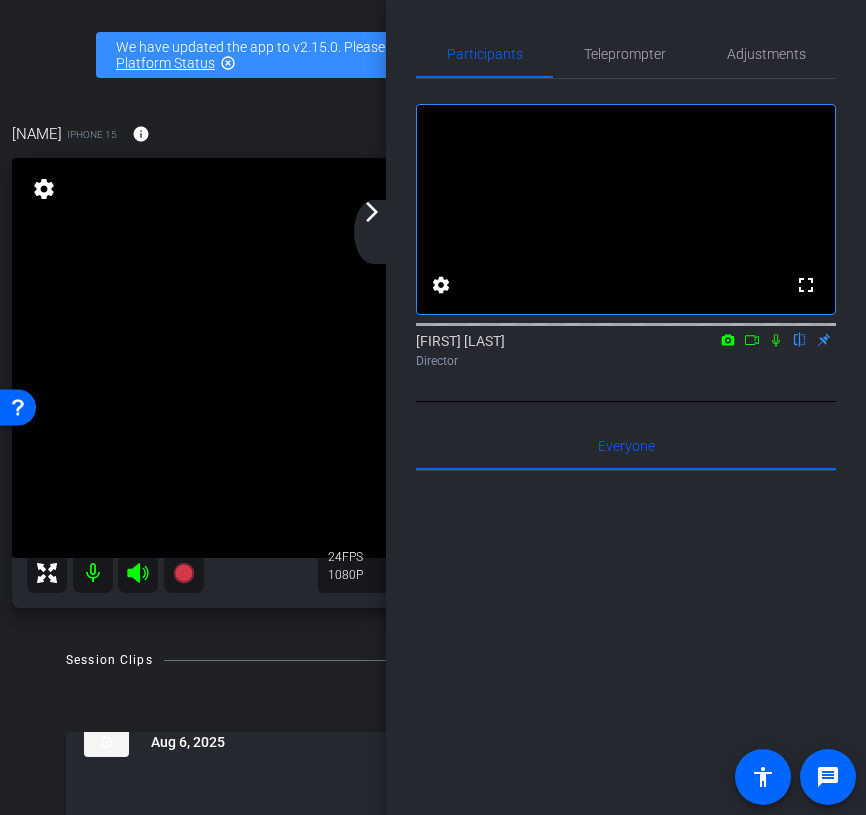 click on "arrow_back_ios_new arrow_forward_ios" 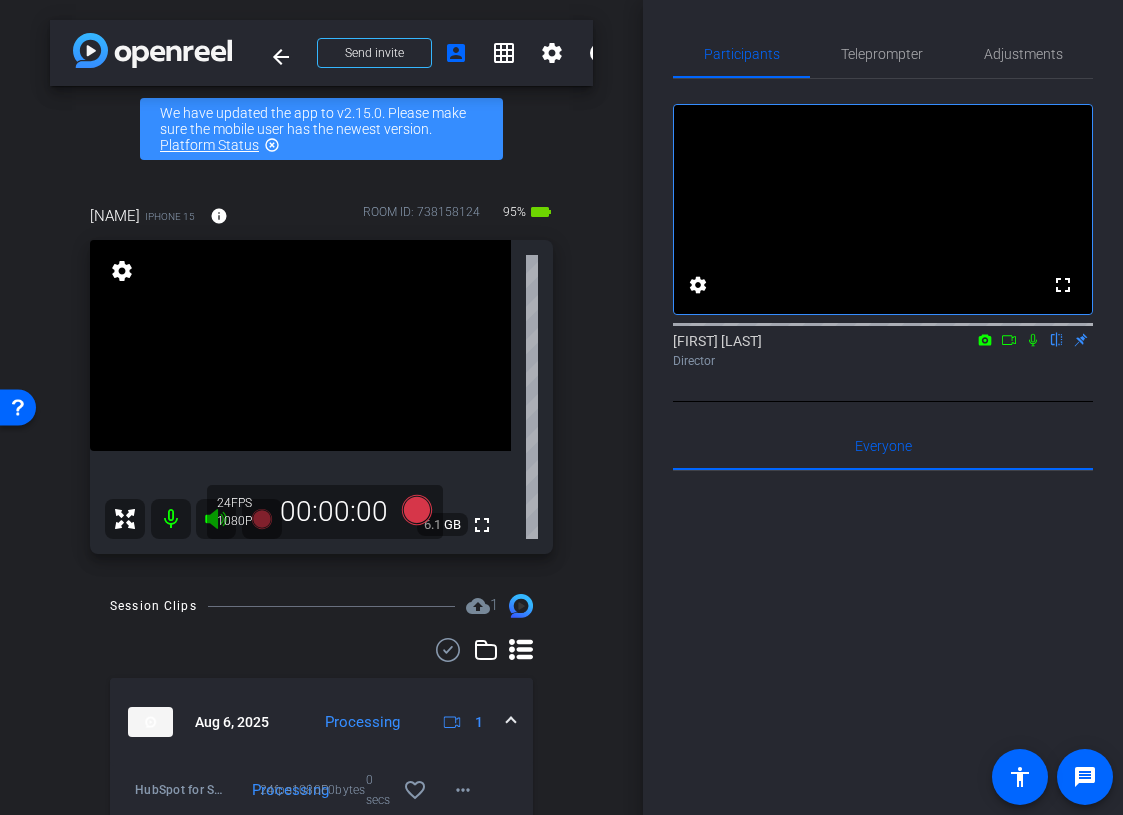 click 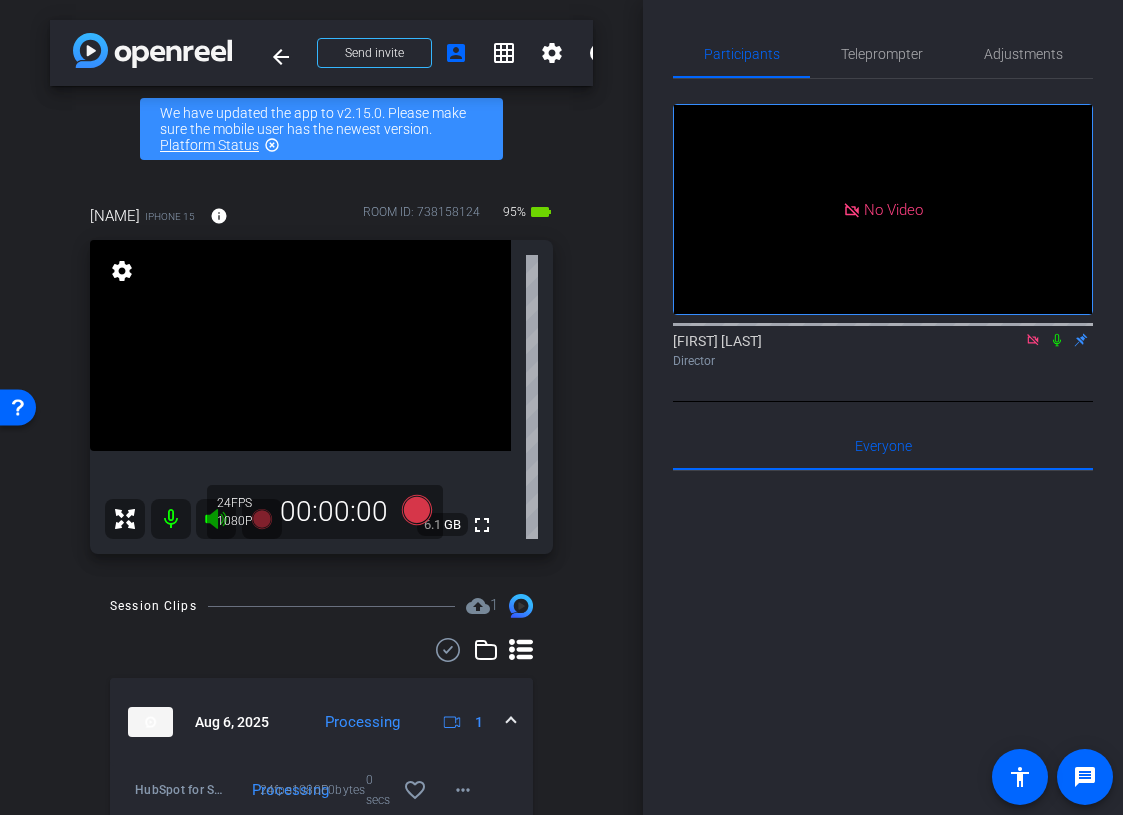 click 